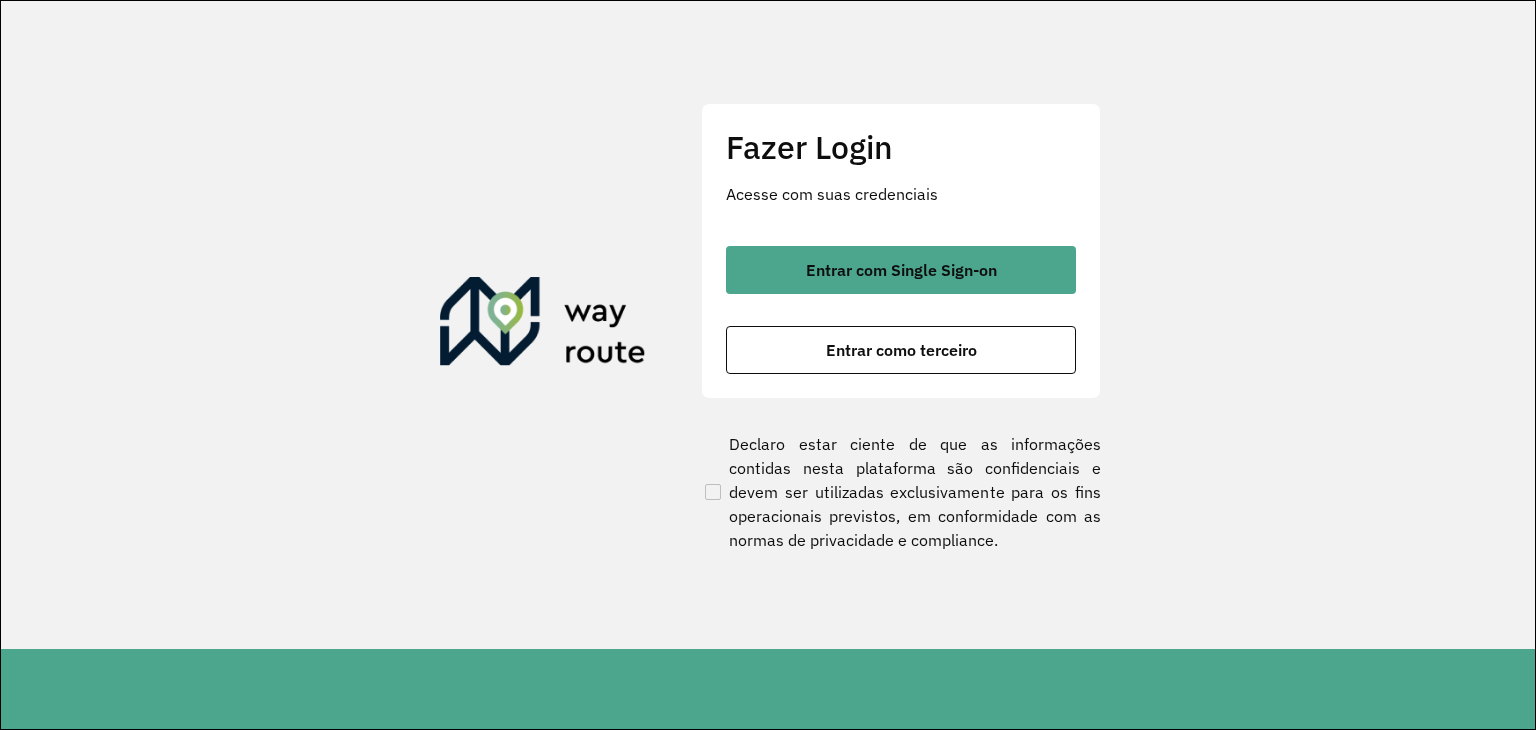 scroll, scrollTop: 0, scrollLeft: 0, axis: both 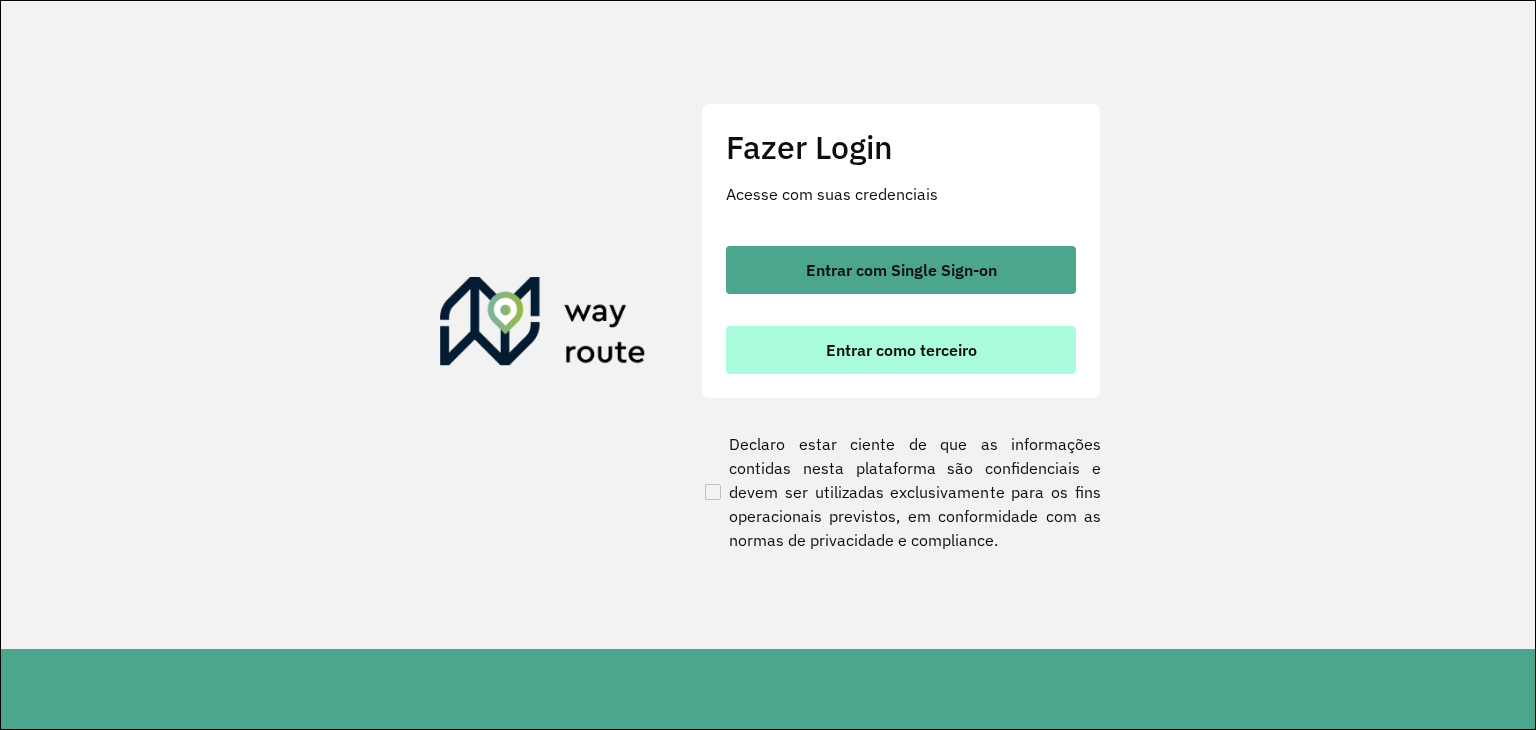 drag, startPoint x: 0, startPoint y: 0, endPoint x: 916, endPoint y: 356, distance: 982.7472 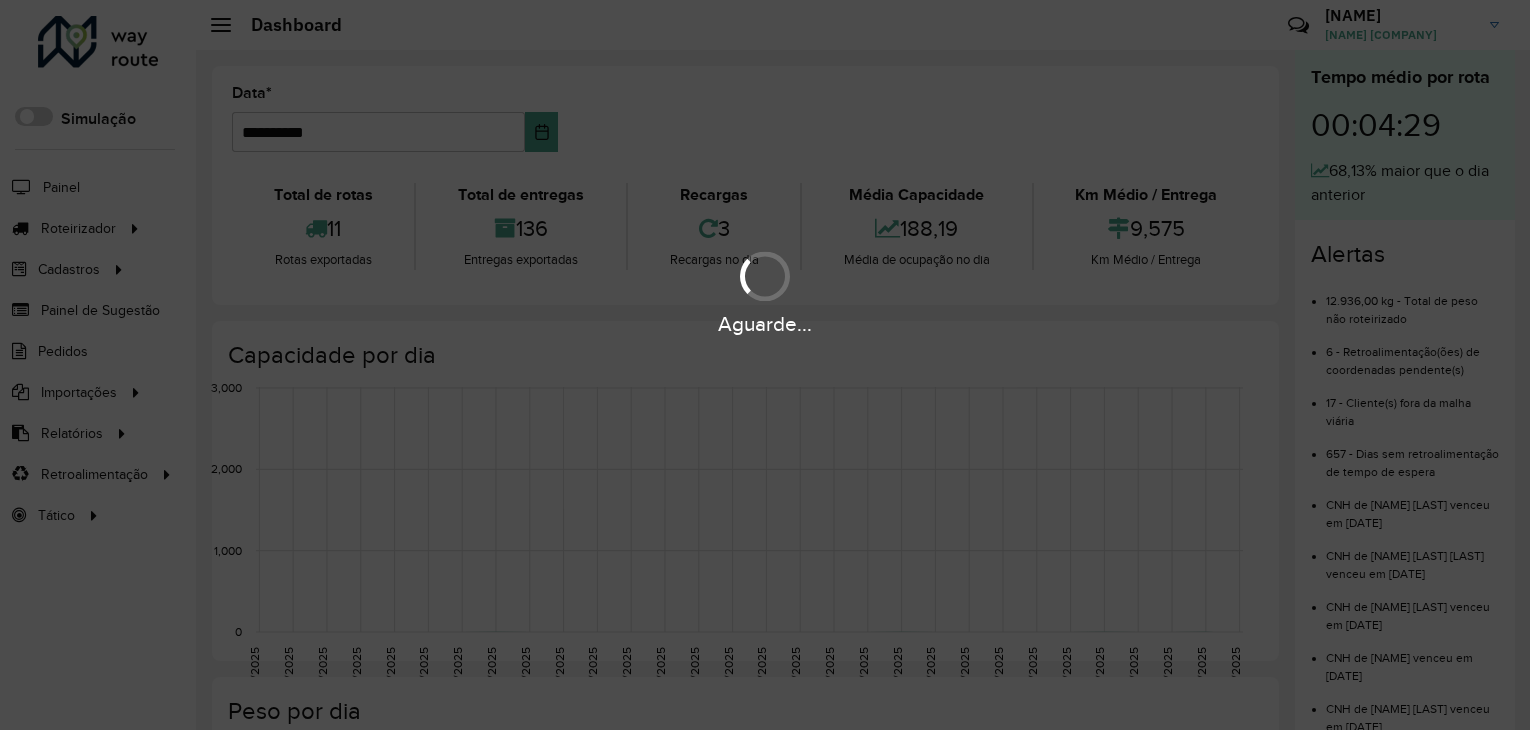 scroll, scrollTop: 0, scrollLeft: 0, axis: both 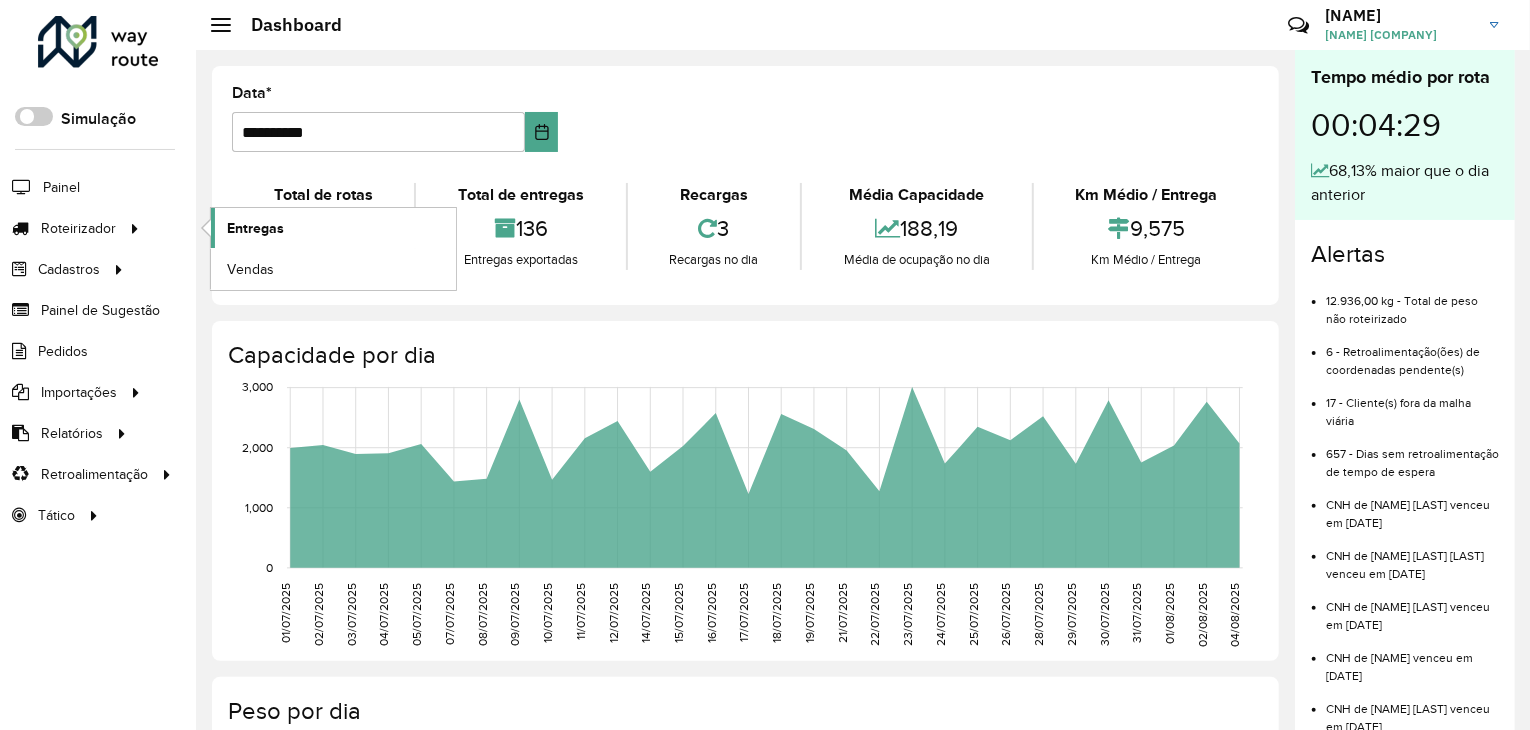 click on "Entregas" 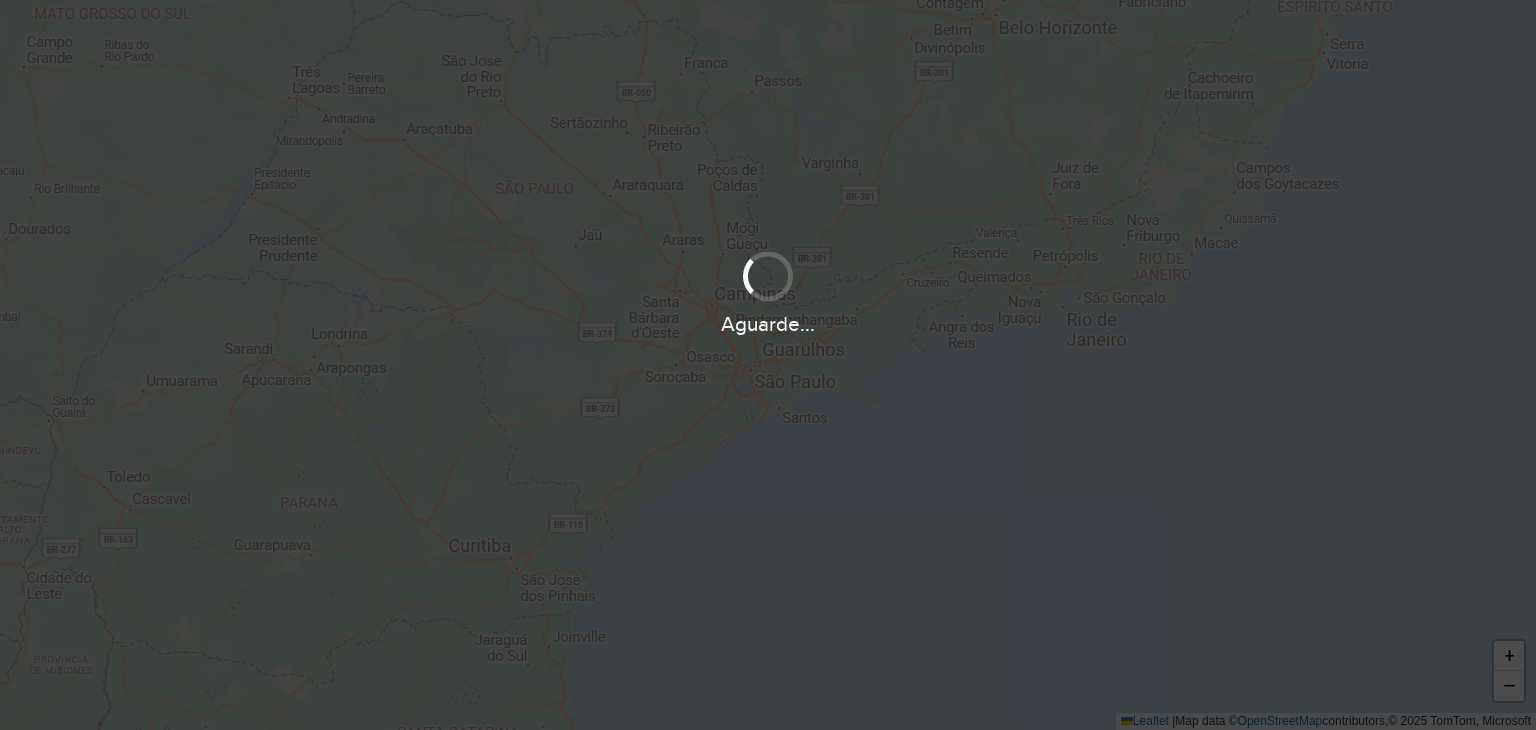 scroll, scrollTop: 0, scrollLeft: 0, axis: both 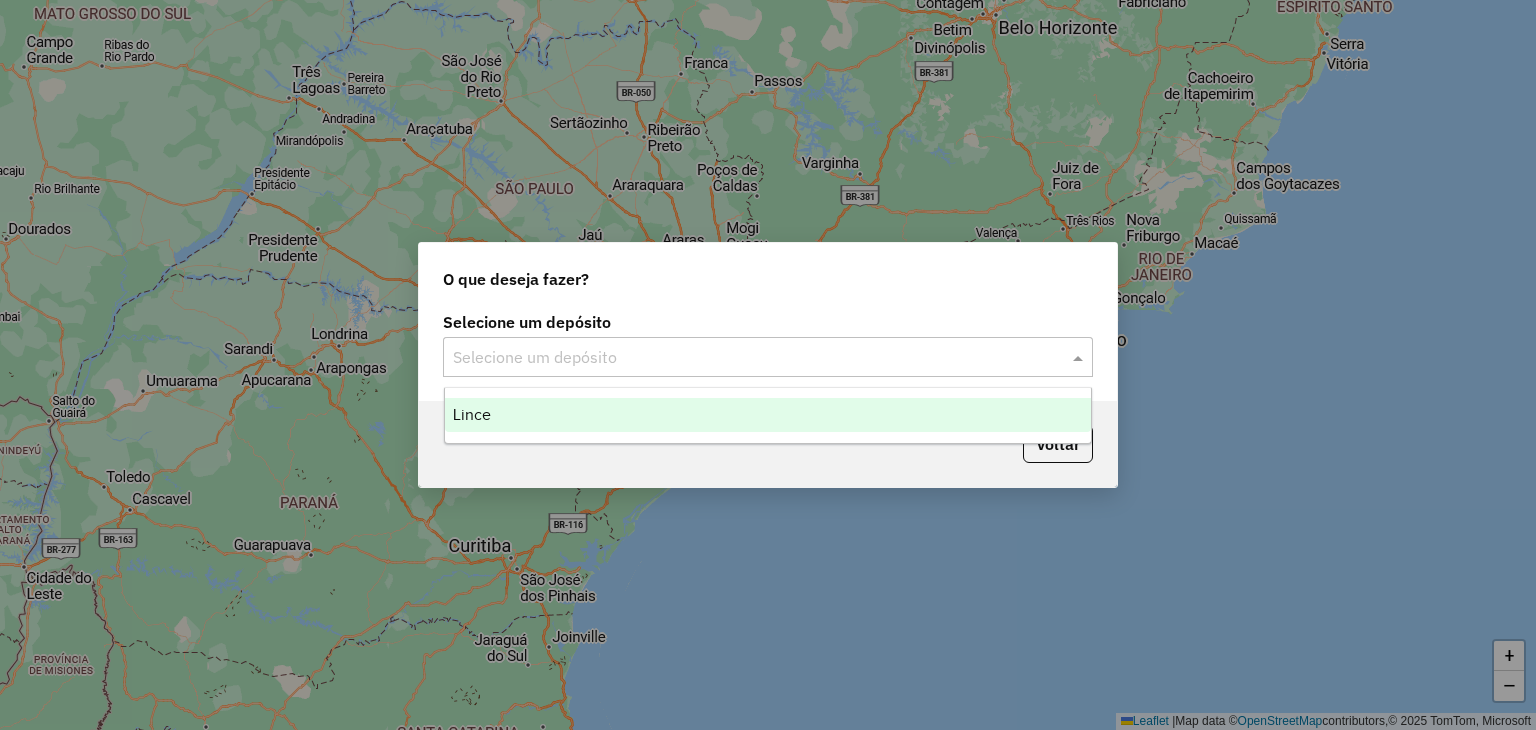 click 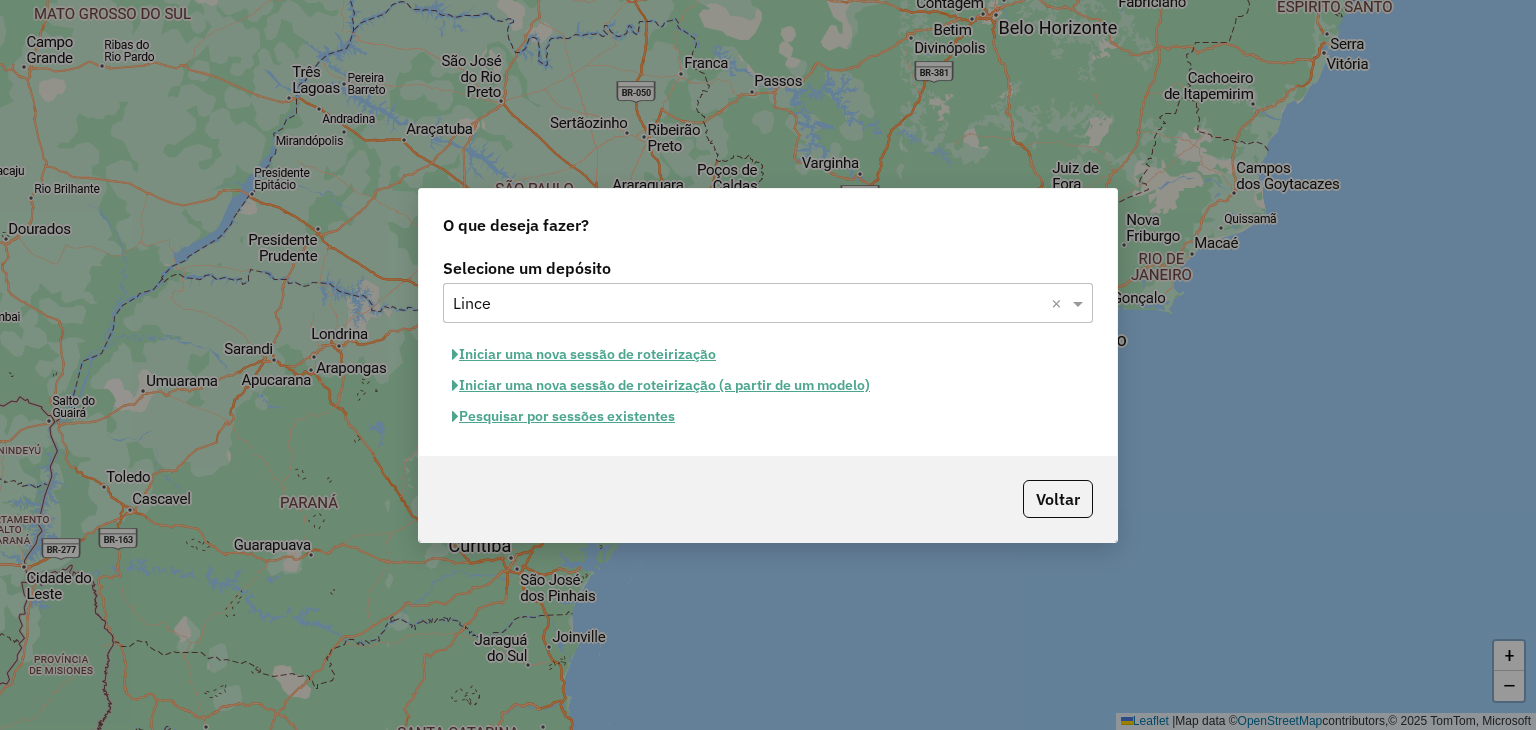 click on "Pesquisar por sessões existentes" 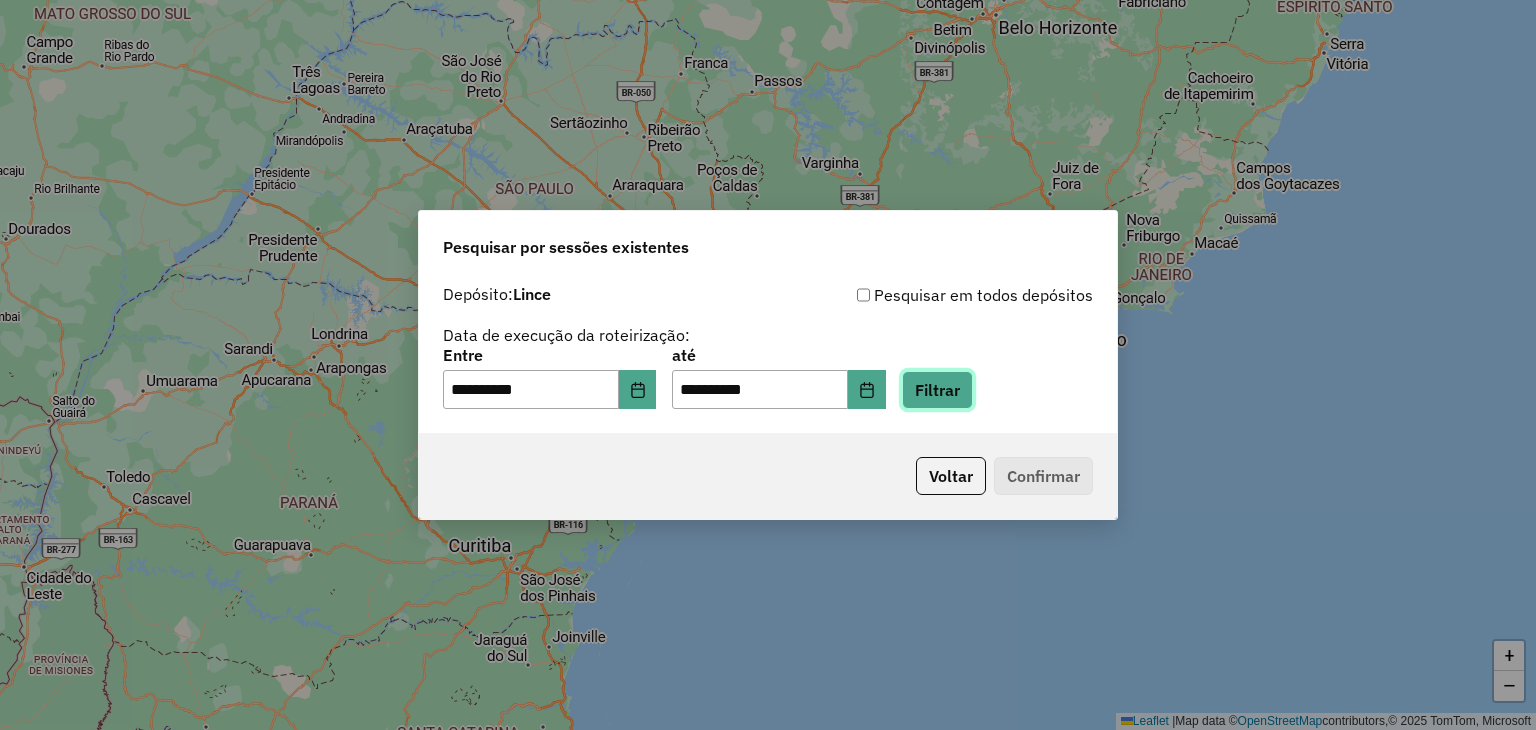 click on "Filtrar" 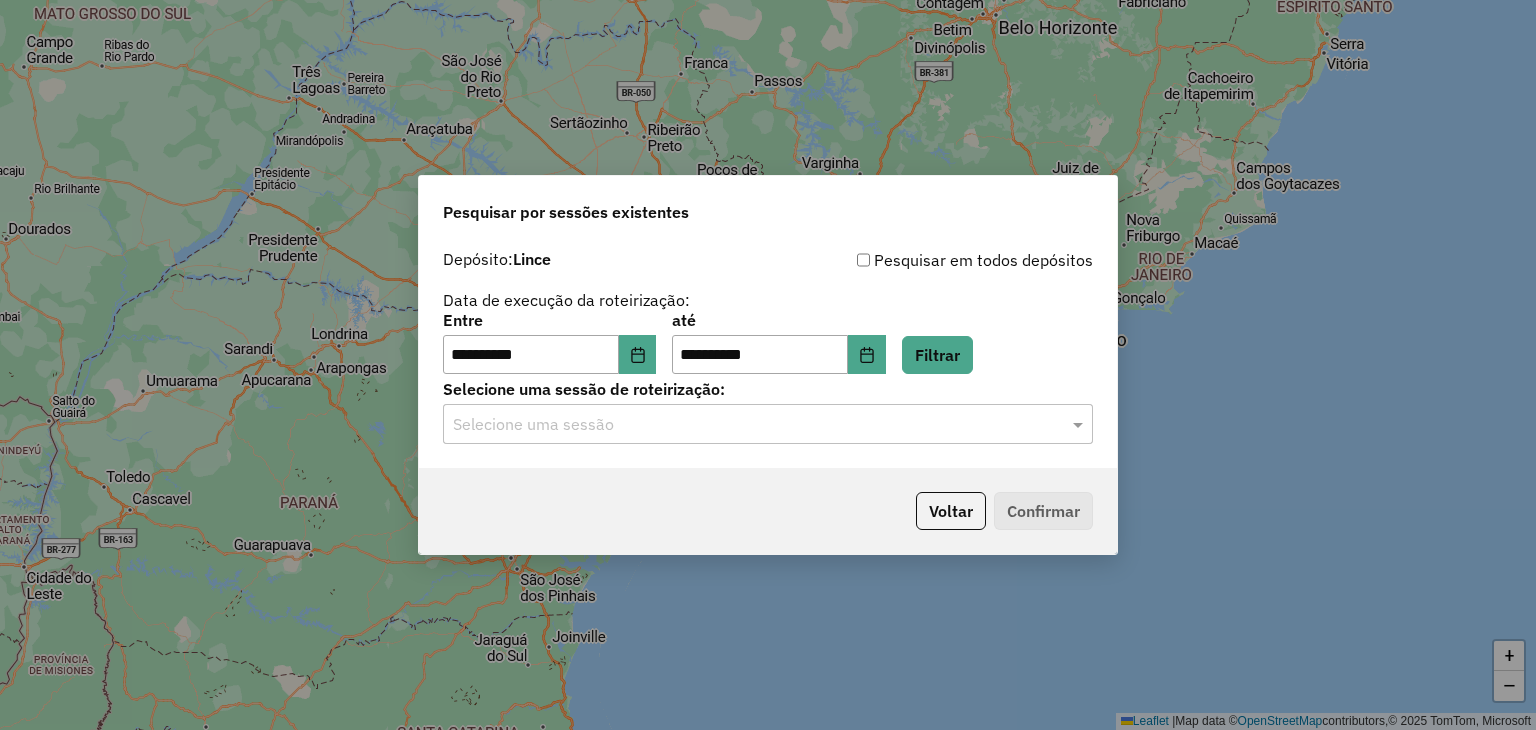 click 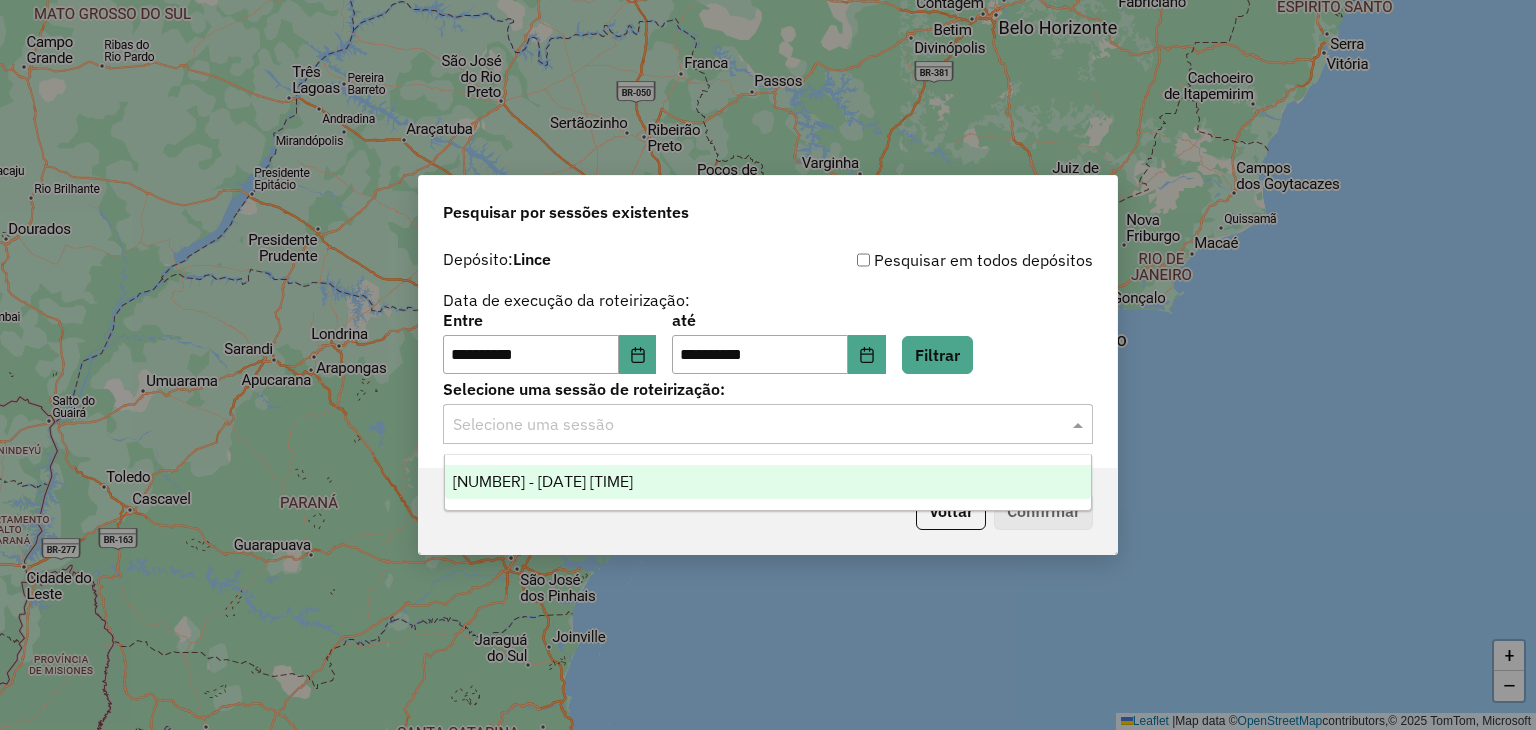 click on "974393 - 04/08/2025 14:33" at bounding box center (543, 481) 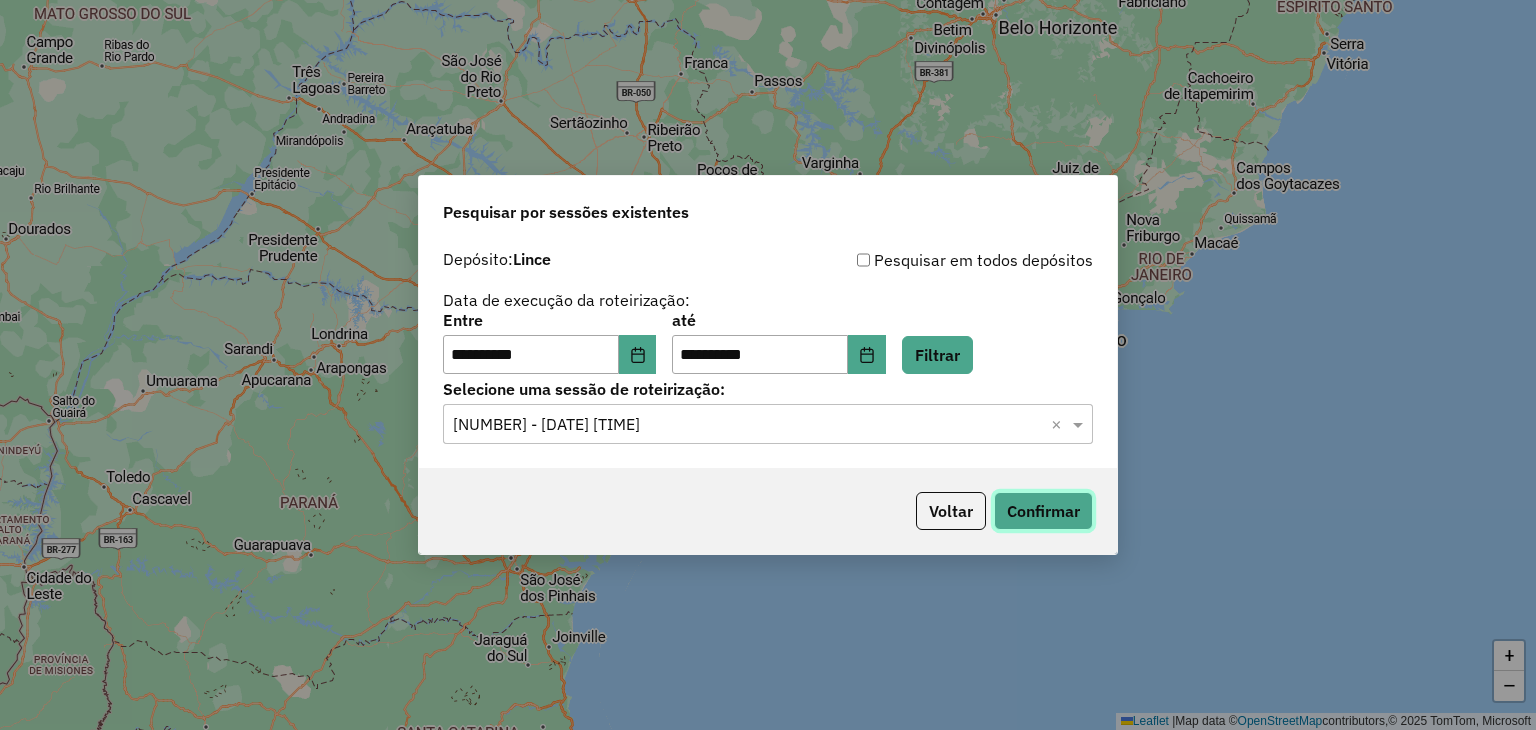 click on "Confirmar" 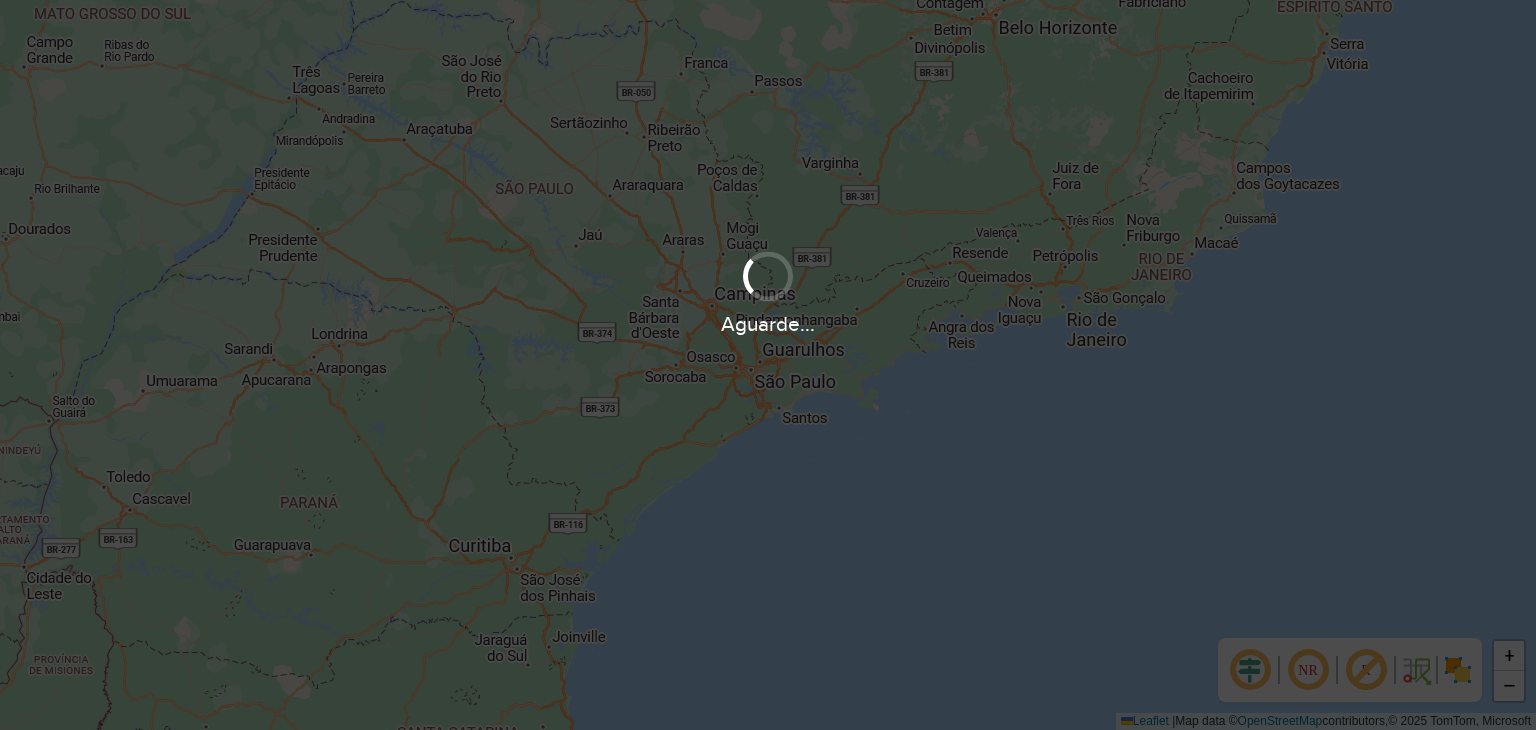 scroll, scrollTop: 0, scrollLeft: 0, axis: both 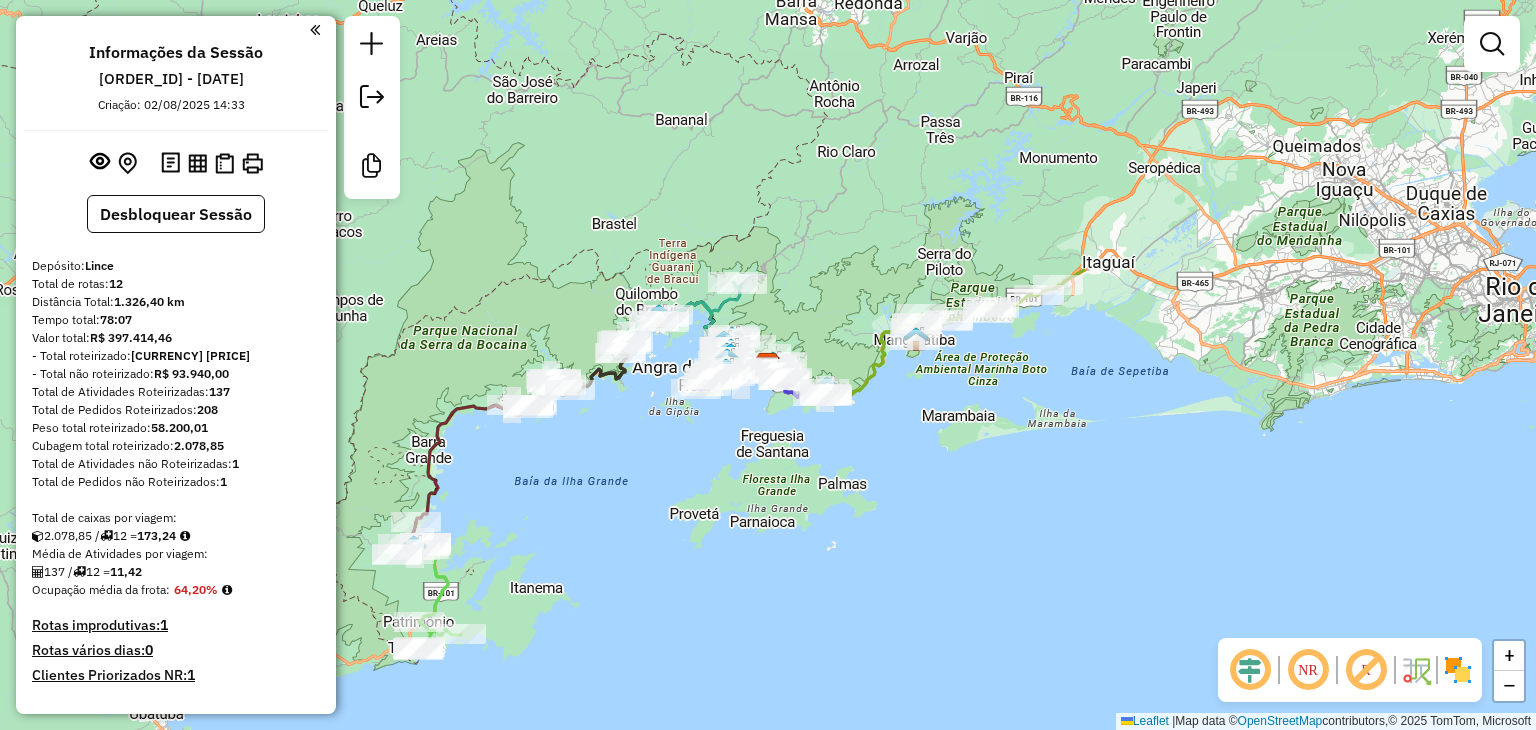 click on "Rota 3 - Placa SRL0D67  5846 - A e G BRINQUEDOS Janela de atendimento Grade de atendimento Capacidade Transportadoras Veículos Cliente Pedidos  Rotas Selecione os dias de semana para filtrar as janelas de atendimento  Seg   Ter   Qua   Qui   Sex   Sáb   Dom  Informe o período da janela de atendimento: De: Até:  Filtrar exatamente a janela do cliente  Considerar janela de atendimento padrão  Selecione os dias de semana para filtrar as grades de atendimento  Seg   Ter   Qua   Qui   Sex   Sáb   Dom   Considerar clientes sem dia de atendimento cadastrado  Clientes fora do dia de atendimento selecionado Filtrar as atividades entre os valores definidos abaixo:  Peso mínimo:   Peso máximo:   Cubagem mínima:   Cubagem máxima:   De:   Até:  Filtrar as atividades entre o tempo de atendimento definido abaixo:  De:   Até:   Considerar capacidade total dos clientes não roteirizados Transportadora: Selecione um ou mais itens Tipo de veículo: Selecione um ou mais itens Veículo: Selecione um ou mais itens De:" 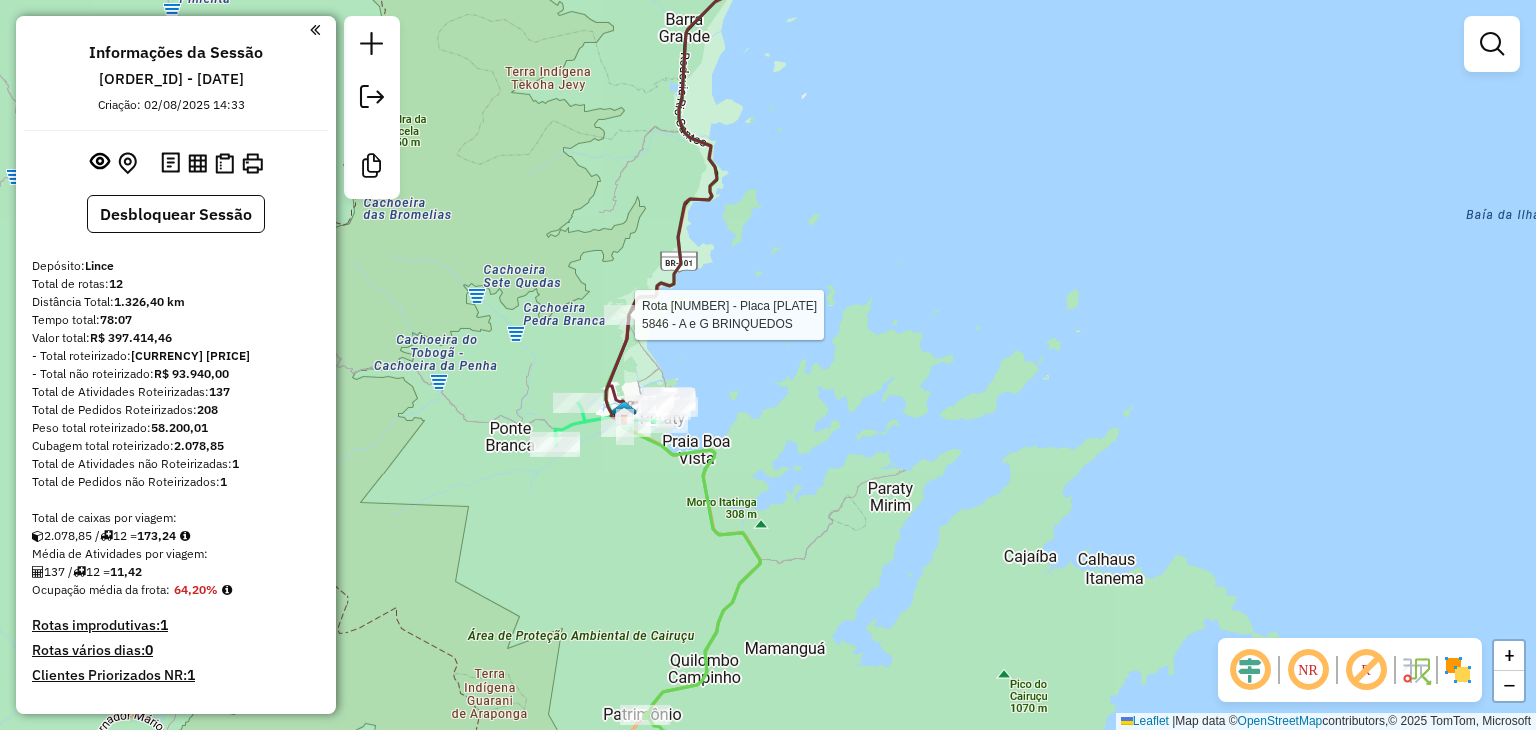 select on "**********" 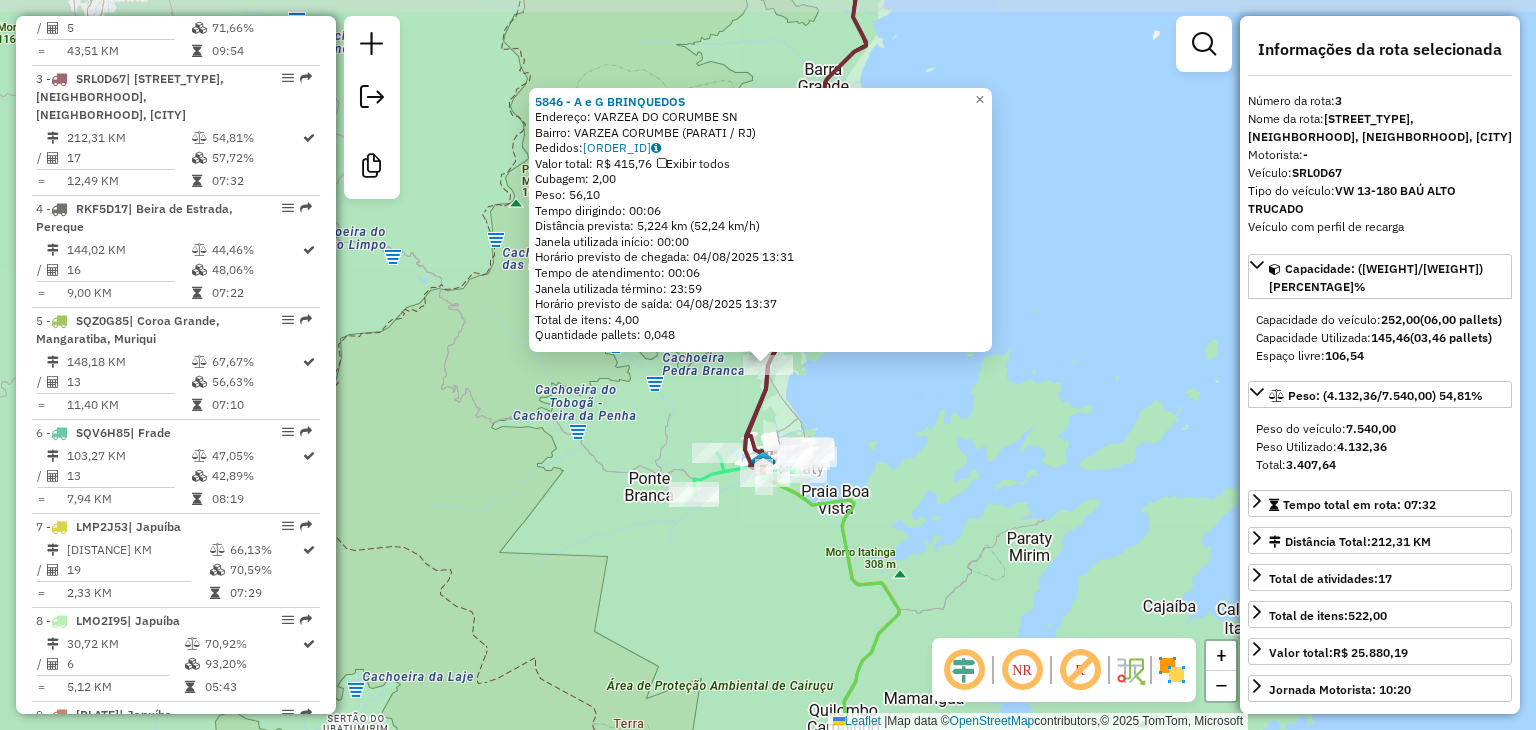 scroll, scrollTop: 975, scrollLeft: 0, axis: vertical 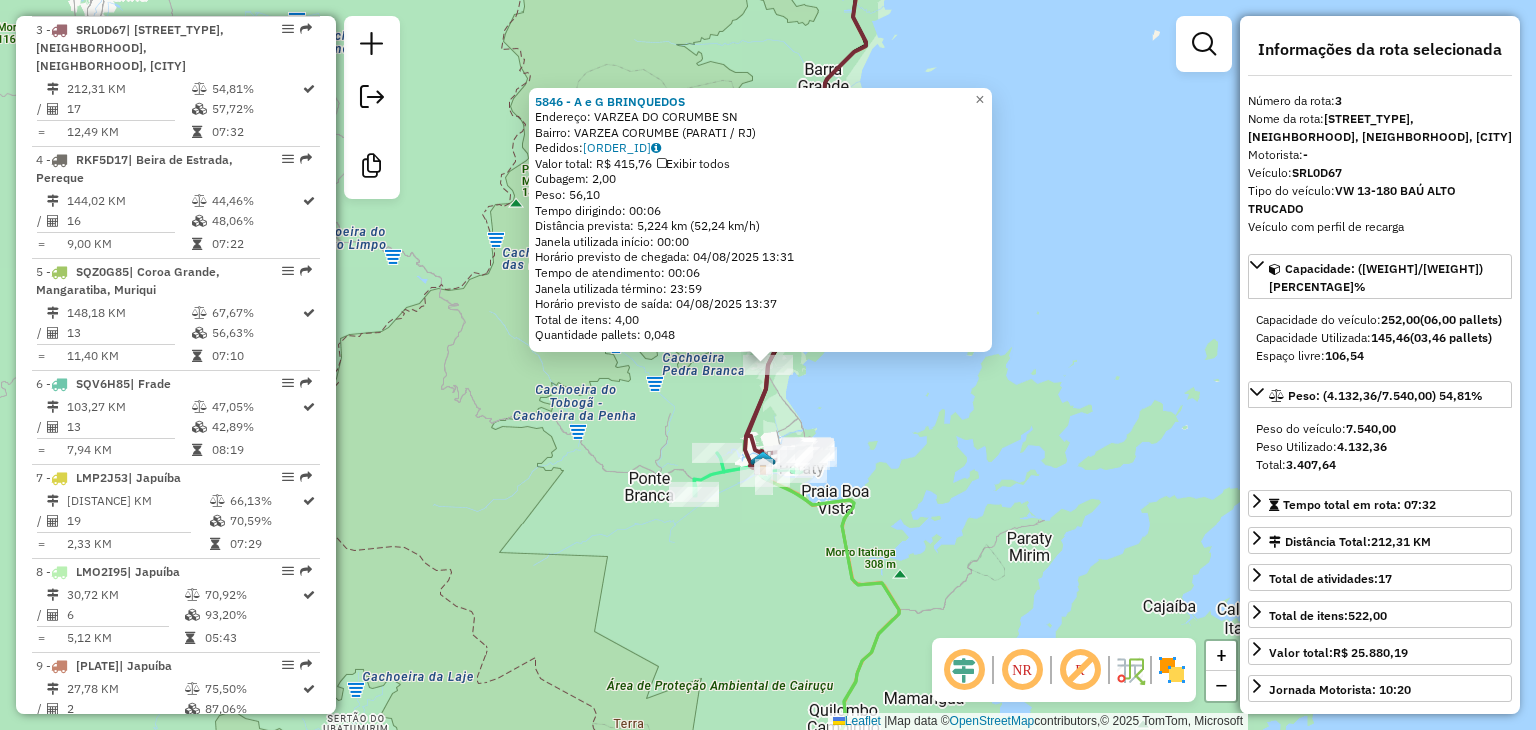 click on "5846 - A e G BRINQUEDOS  Endereço:  VARZEA DO CORUMBE SN   Bairro: VARZEA CORUMBE (PARATI / RJ)   Pedidos:  02858083   Valor total: R$ 415,76   Exibir todos   Cubagem: 2,00  Peso: 56,10  Tempo dirigindo: 00:06   Distância prevista: 5,224 km (52,24 km/h)   Janela utilizada início: 00:00   Horário previsto de chegada: 04/08/2025 13:31   Tempo de atendimento: 00:06   Janela utilizada término: 23:59   Horário previsto de saída: 04/08/2025 13:37   Total de itens: 4,00   Quantidade pallets: 0,048  × Janela de atendimento Grade de atendimento Capacidade Transportadoras Veículos Cliente Pedidos  Rotas Selecione os dias de semana para filtrar as janelas de atendimento  Seg   Ter   Qua   Qui   Sex   Sáb   Dom  Informe o período da janela de atendimento: De: Até:  Filtrar exatamente a janela do cliente  Considerar janela de atendimento padrão  Selecione os dias de semana para filtrar as grades de atendimento  Seg   Ter   Qua   Qui   Sex   Sáb   Dom   Considerar clientes sem dia de atendimento cadastrado +" 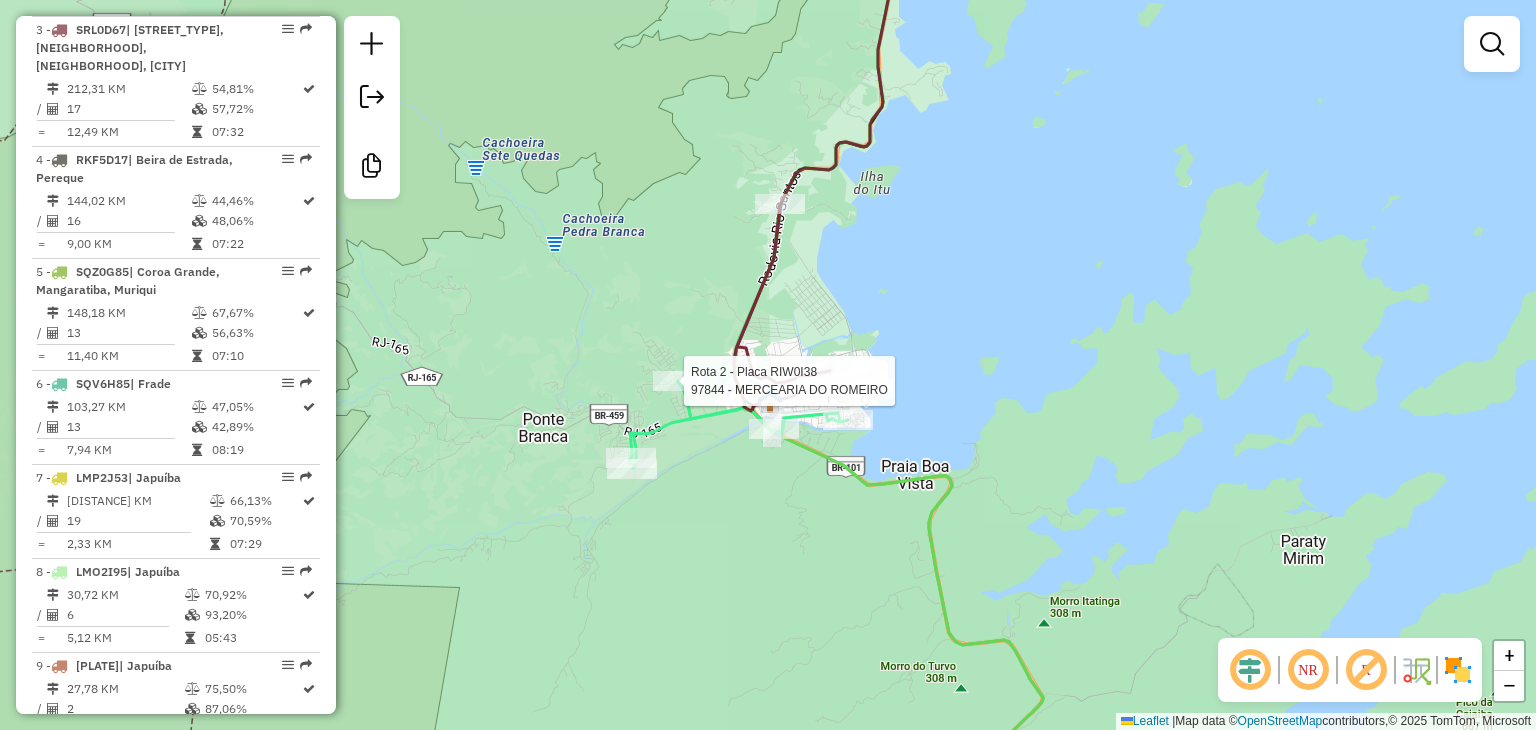 select on "**********" 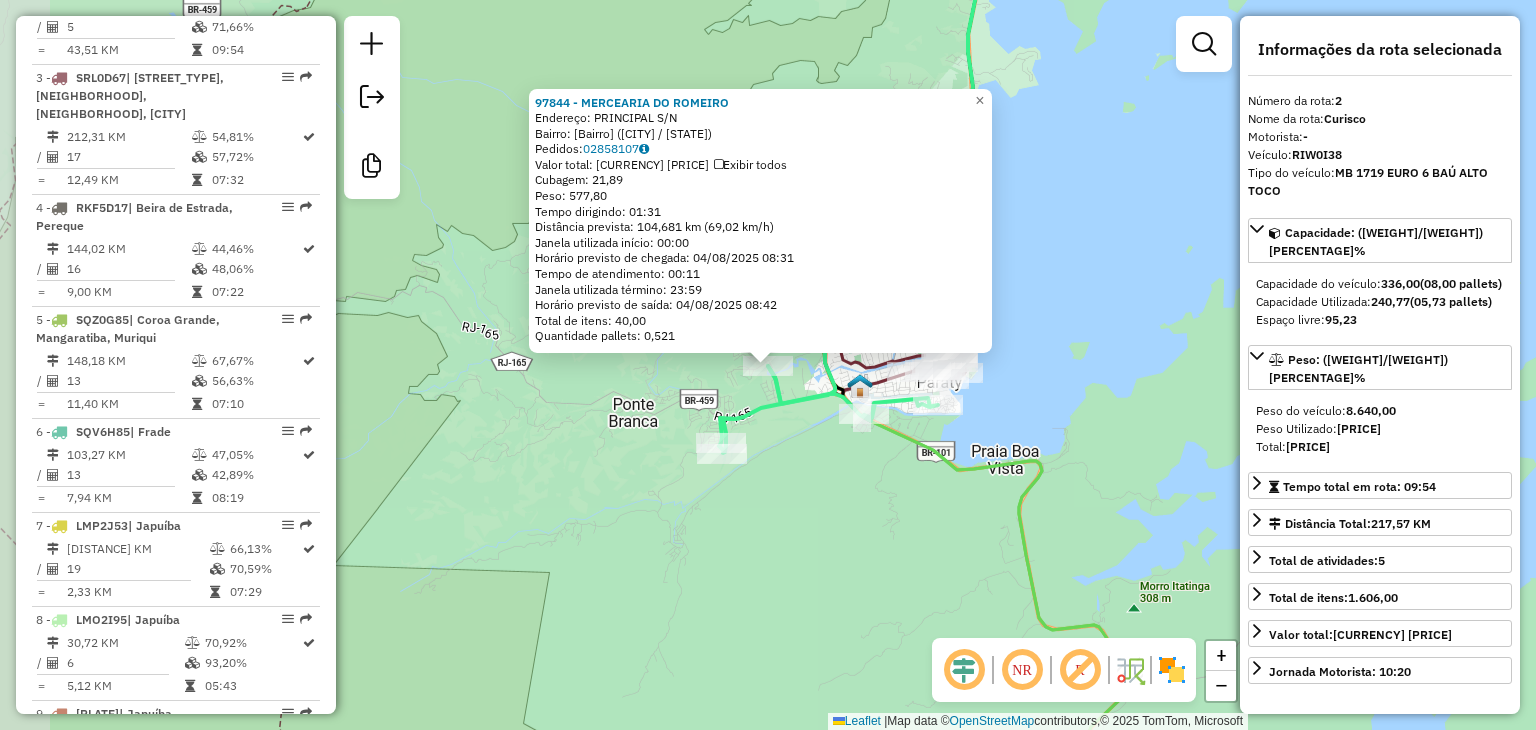scroll, scrollTop: 880, scrollLeft: 0, axis: vertical 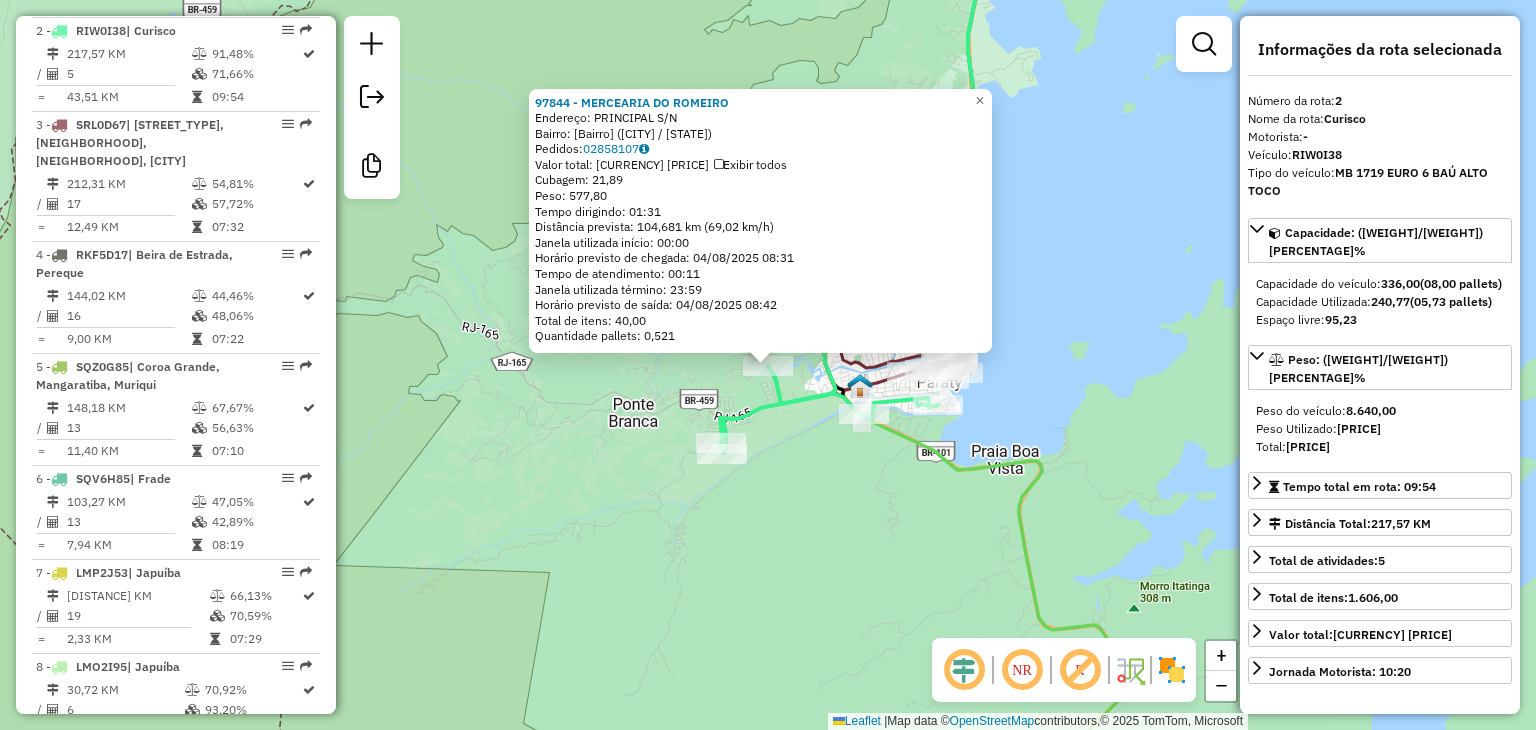 drag, startPoint x: 876, startPoint y: 558, endPoint x: 892, endPoint y: 413, distance: 145.88008 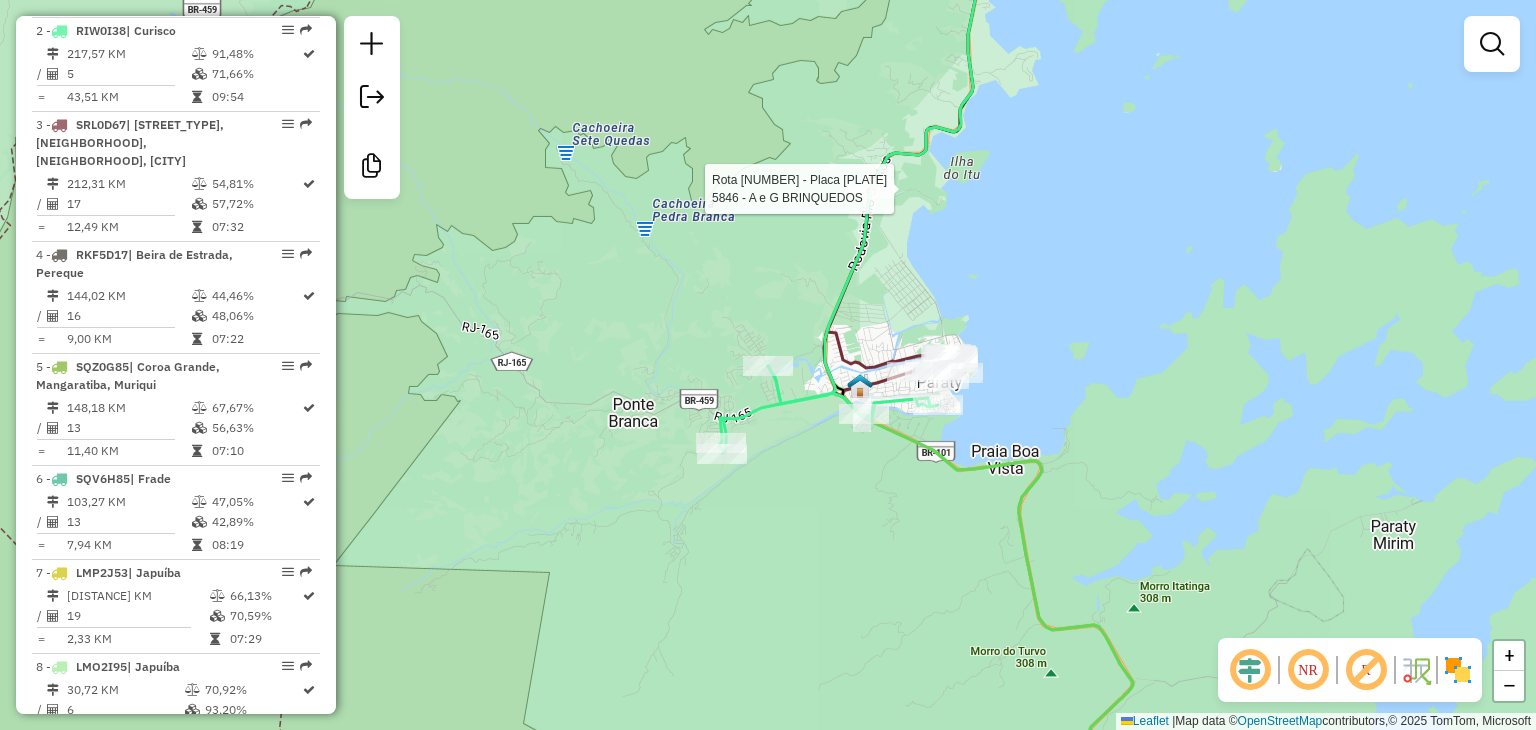 select on "**********" 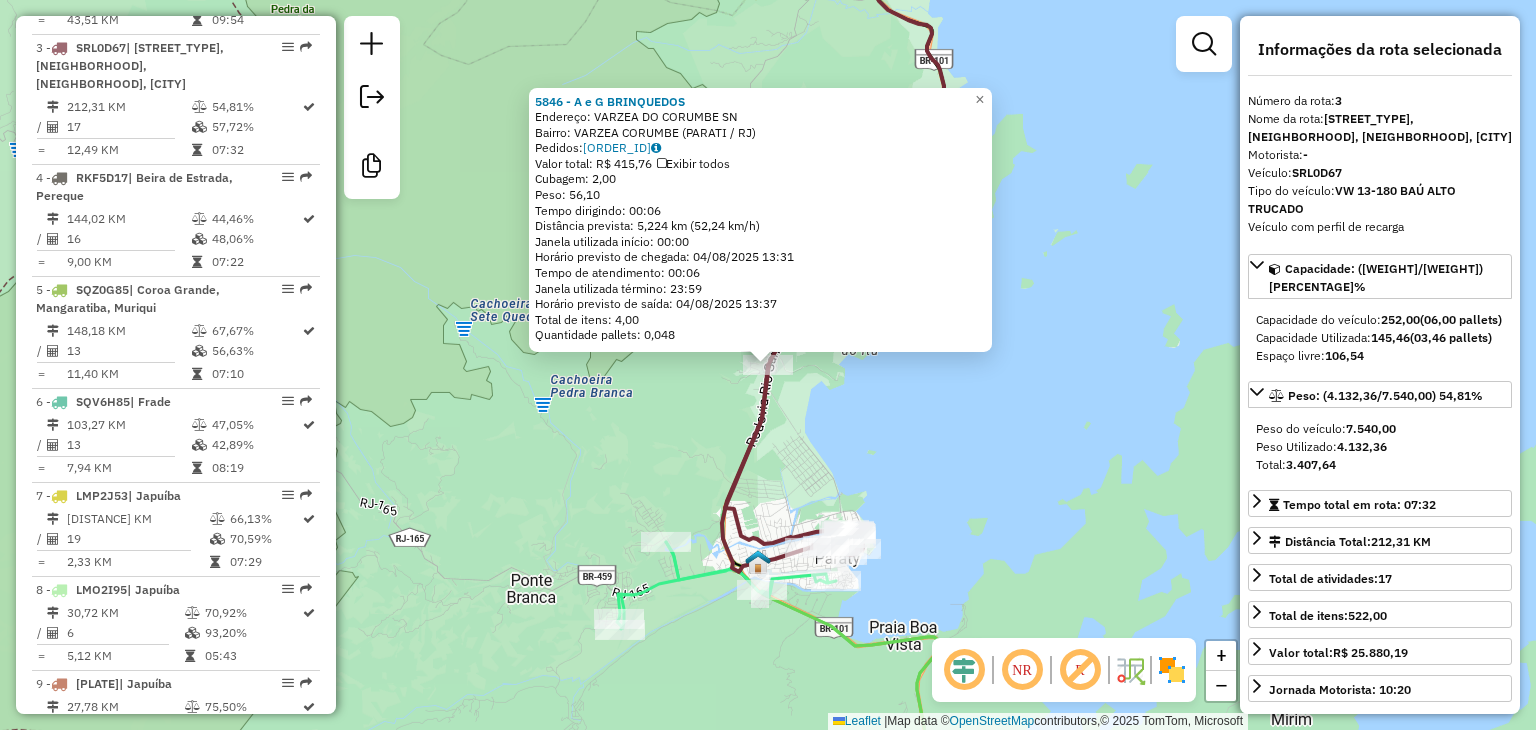 scroll, scrollTop: 975, scrollLeft: 0, axis: vertical 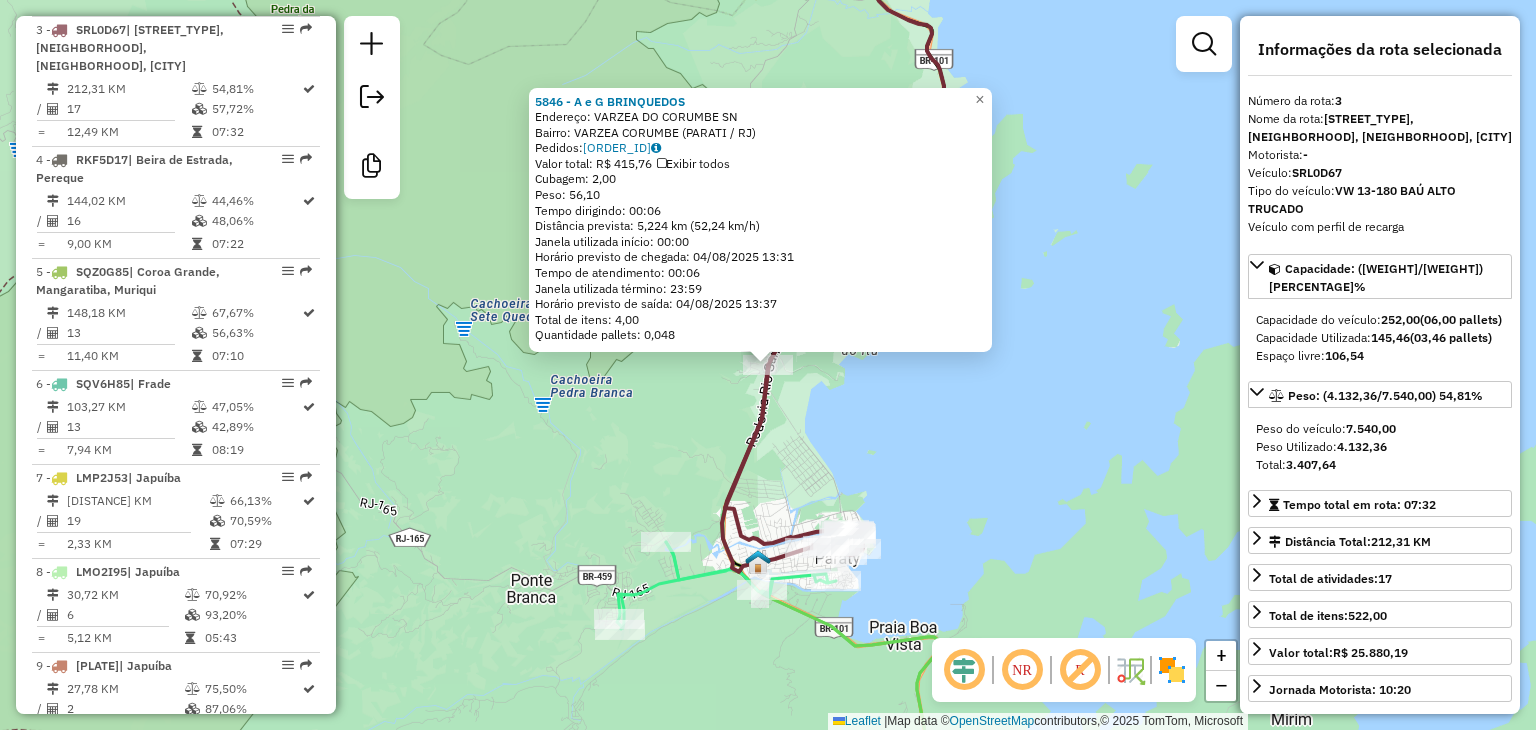 click on "5846 - A e G BRINQUEDOS  Endereço:  VARZEA DO CORUMBE SN   Bairro: VARZEA CORUMBE (PARATI / RJ)   Pedidos:  02858083   Valor total: R$ 415,76   Exibir todos   Cubagem: 2,00  Peso: 56,10  Tempo dirigindo: 00:06   Distância prevista: 5,224 km (52,24 km/h)   Janela utilizada início: 00:00   Horário previsto de chegada: 04/08/2025 13:31   Tempo de atendimento: 00:06   Janela utilizada término: 23:59   Horário previsto de saída: 04/08/2025 13:37   Total de itens: 4,00   Quantidade pallets: 0,048  × Janela de atendimento Grade de atendimento Capacidade Transportadoras Veículos Cliente Pedidos  Rotas Selecione os dias de semana para filtrar as janelas de atendimento  Seg   Ter   Qua   Qui   Sex   Sáb   Dom  Informe o período da janela de atendimento: De: Até:  Filtrar exatamente a janela do cliente  Considerar janela de atendimento padrão  Selecione os dias de semana para filtrar as grades de atendimento  Seg   Ter   Qua   Qui   Sex   Sáb   Dom   Considerar clientes sem dia de atendimento cadastrado +" 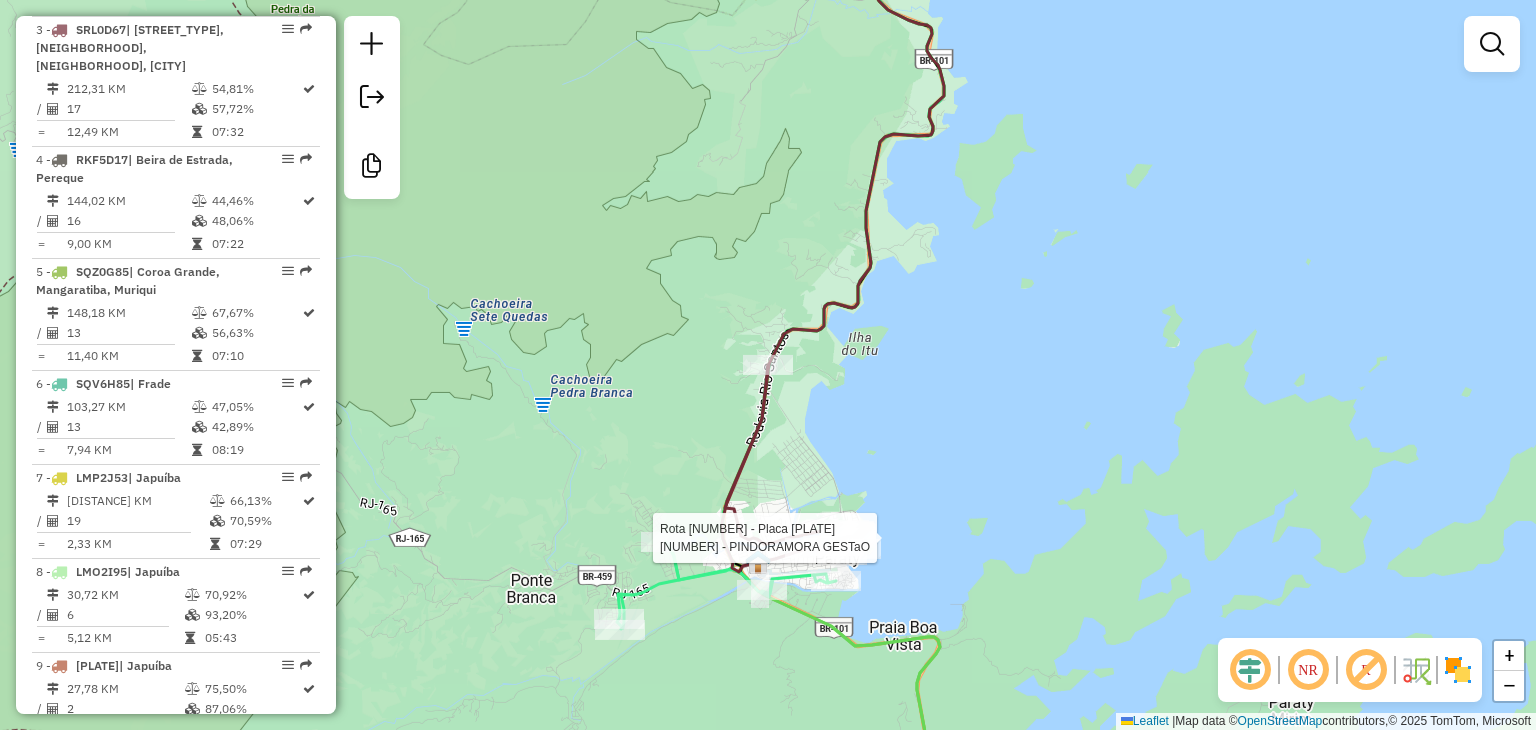 select on "**********" 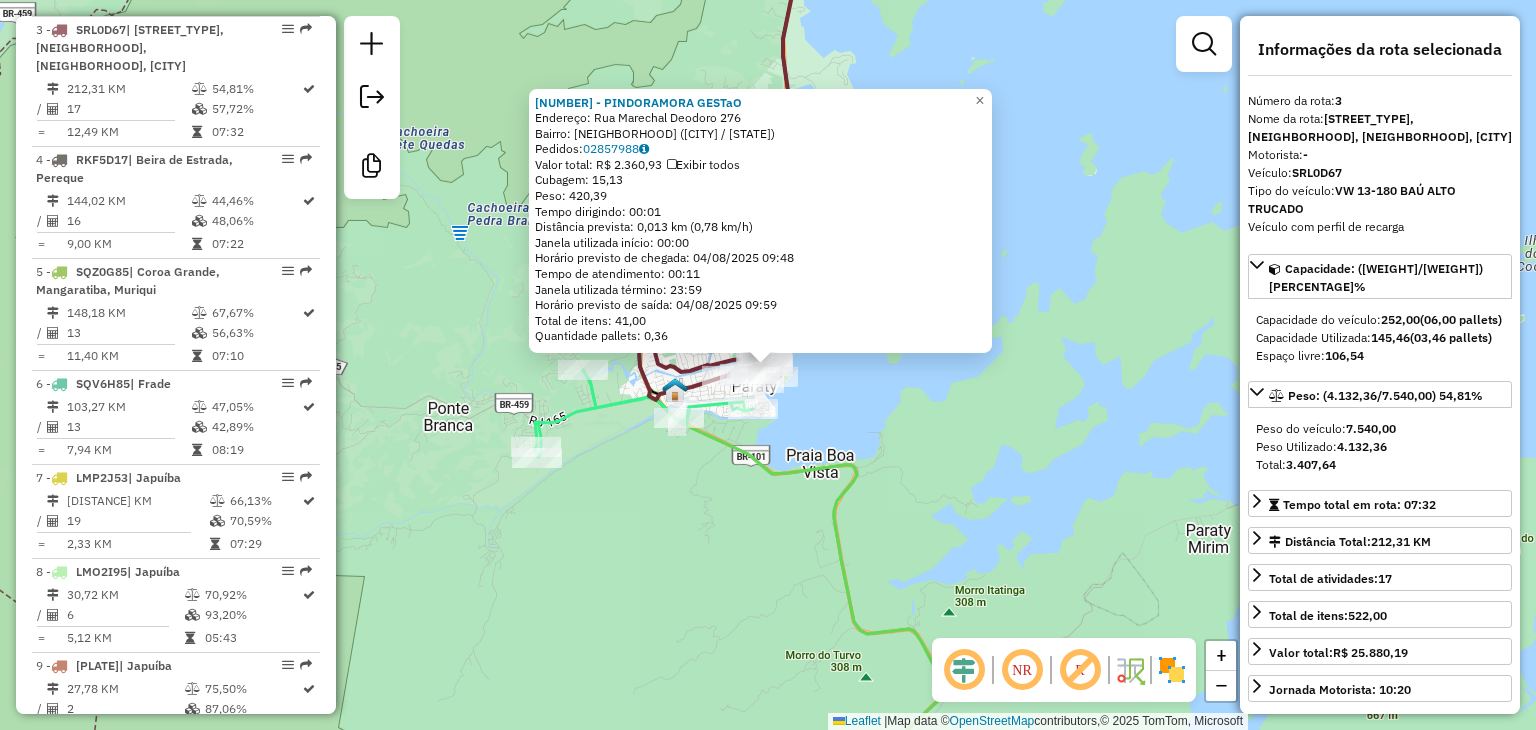click on "10991 - PINDORAMORA GESTaO  Endereço:  Rua Marechal Deodoro 276   Bairro: CENTRO HISTORICO (PARATY / RJ)   Pedidos:  02857988   Valor total: R$ 2.360,93   Exibir todos   Cubagem: 15,13  Peso: 420,39  Tempo dirigindo: 00:01   Distância prevista: 0,013 km (0,78 km/h)   Janela utilizada início: 00:00   Horário previsto de chegada: 04/08/2025 09:48   Tempo de atendimento: 00:11   Janela utilizada término: 23:59   Horário previsto de saída: 04/08/2025 09:59   Total de itens: 41,00   Quantidade pallets: 0,36  × Janela de atendimento Grade de atendimento Capacidade Transportadoras Veículos Cliente Pedidos  Rotas Selecione os dias de semana para filtrar as janelas de atendimento  Seg   Ter   Qua   Qui   Sex   Sáb   Dom  Informe o período da janela de atendimento: De: Até:  Filtrar exatamente a janela do cliente  Considerar janela de atendimento padrão  Selecione os dias de semana para filtrar as grades de atendimento  Seg   Ter   Qua   Qui   Sex   Sáb   Dom   Peso mínimo:   Peso máximo:   De:   Até:" 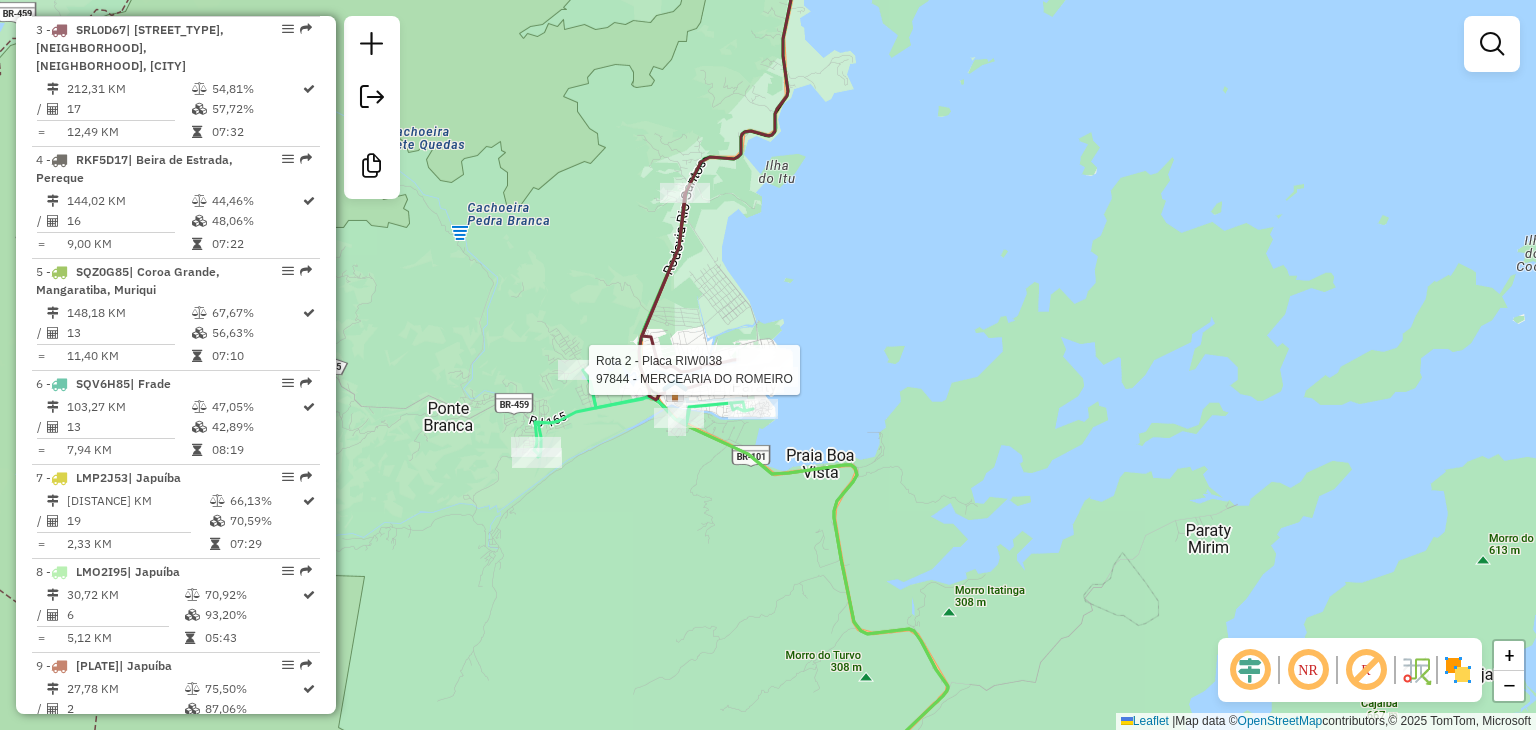 select on "**********" 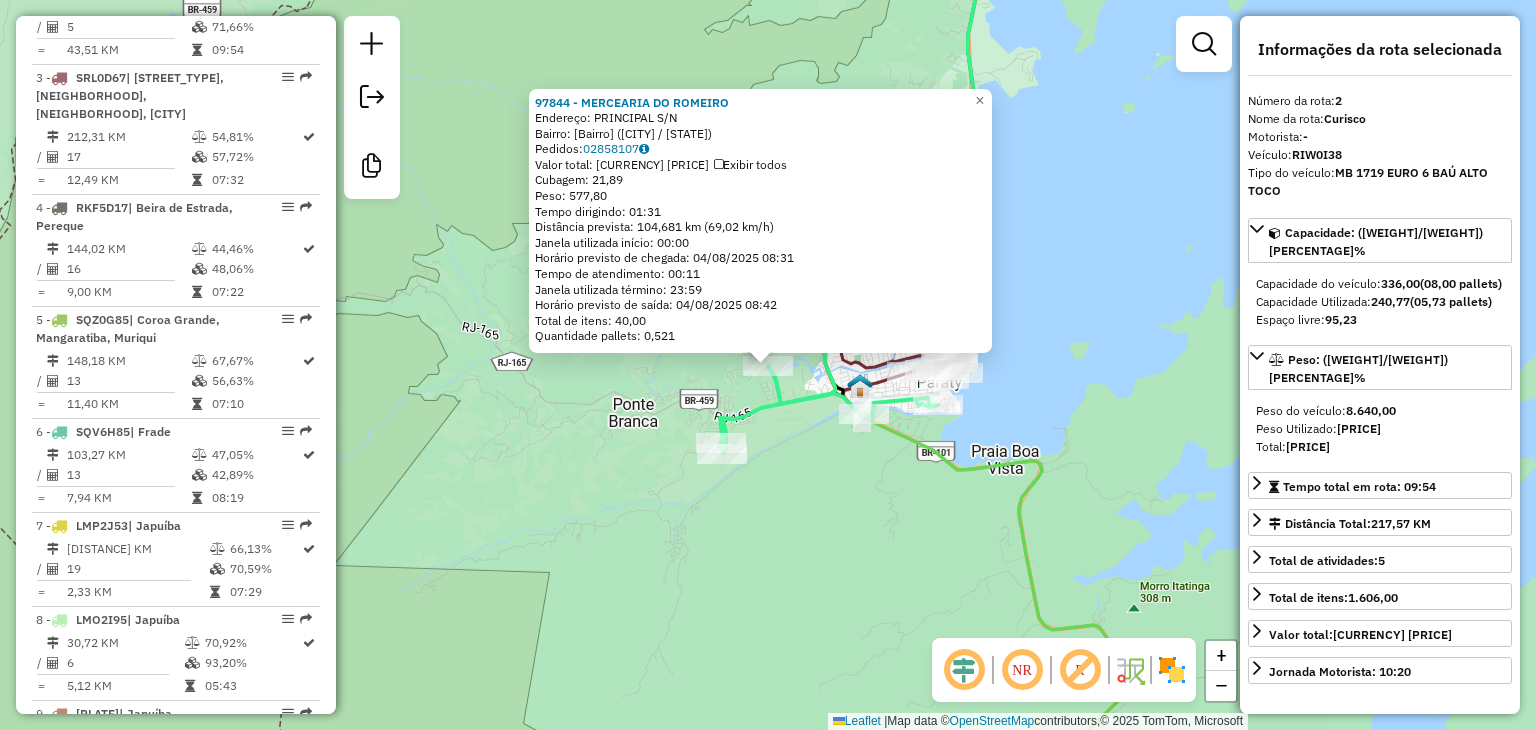 scroll, scrollTop: 880, scrollLeft: 0, axis: vertical 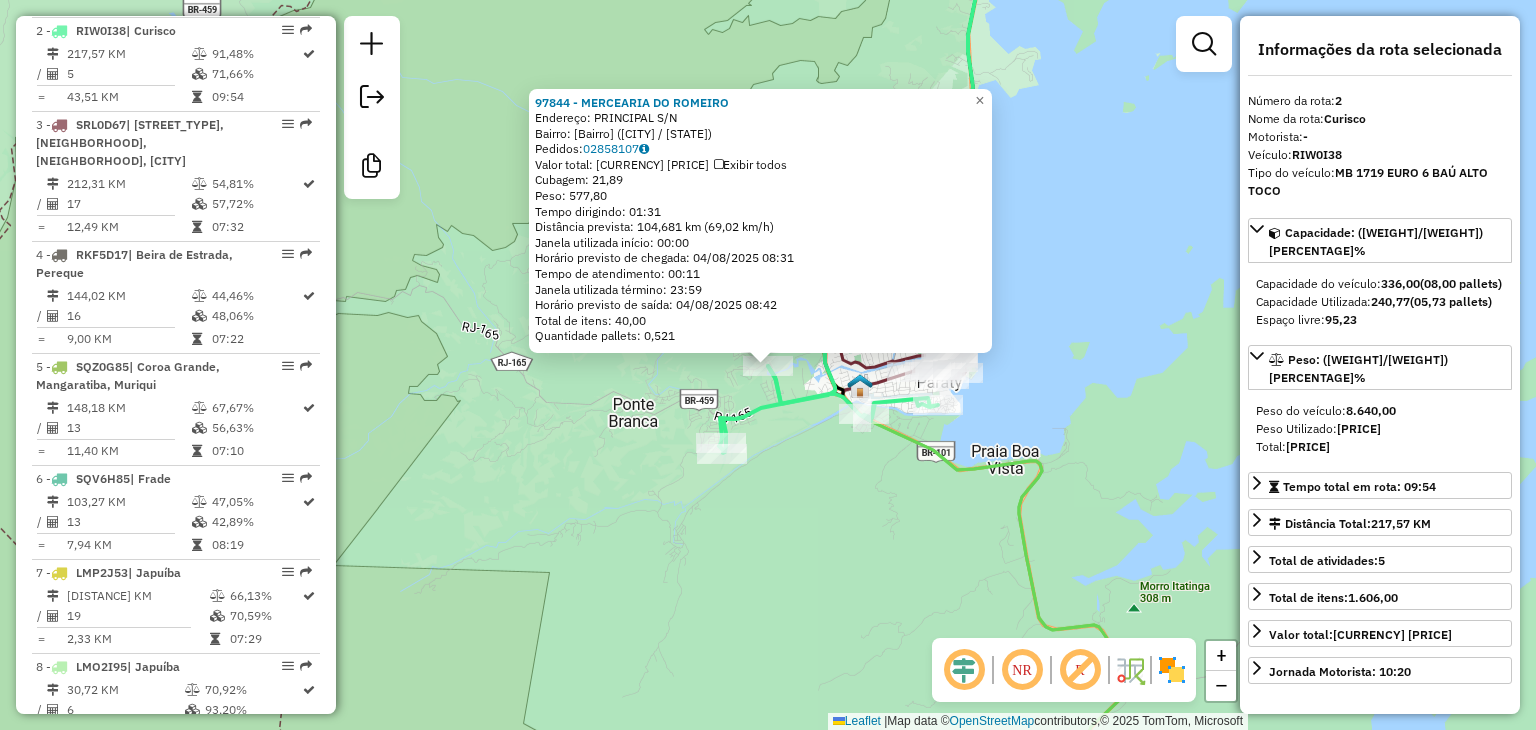 drag, startPoint x: 596, startPoint y: 585, endPoint x: 605, endPoint y: 576, distance: 12.727922 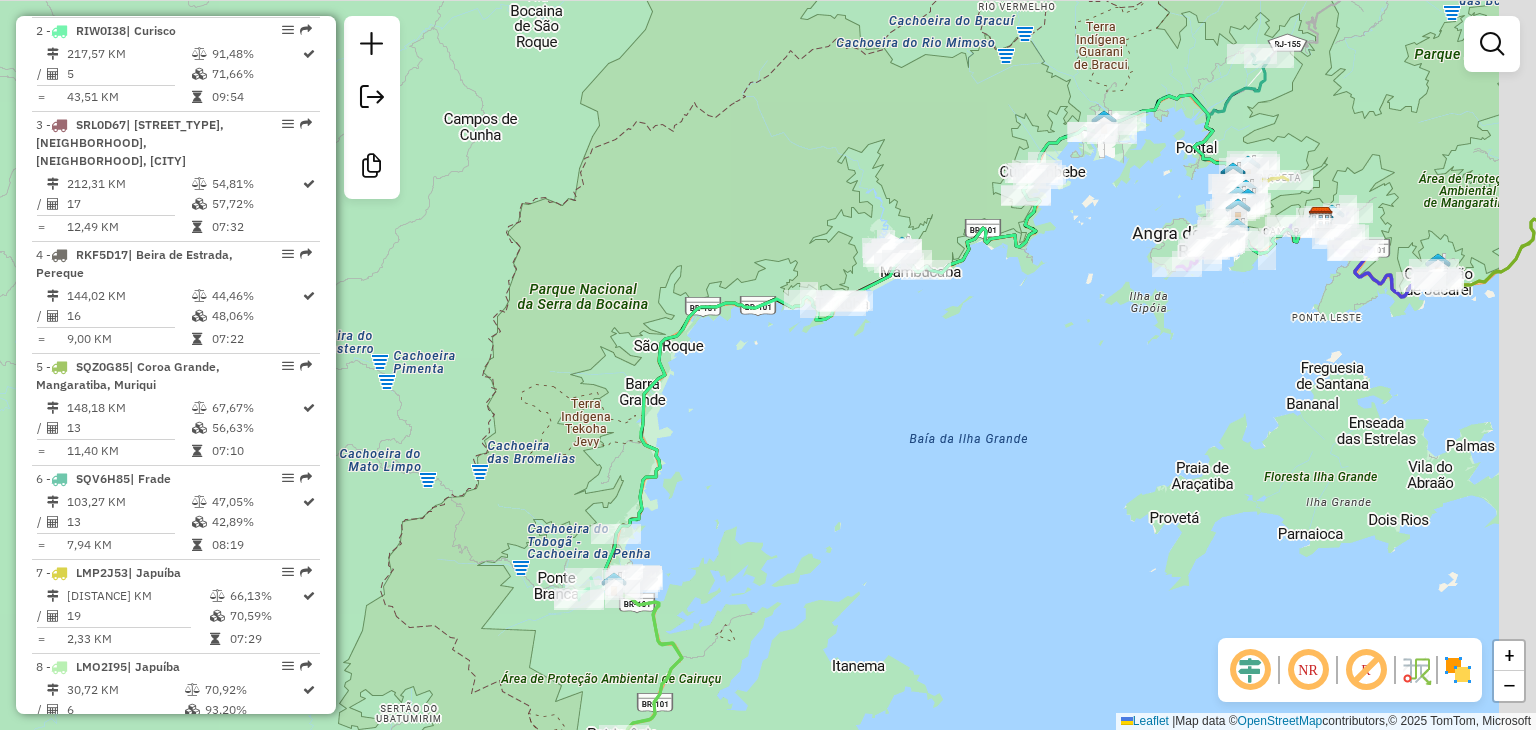 drag, startPoint x: 955, startPoint y: 369, endPoint x: 897, endPoint y: 425, distance: 80.622574 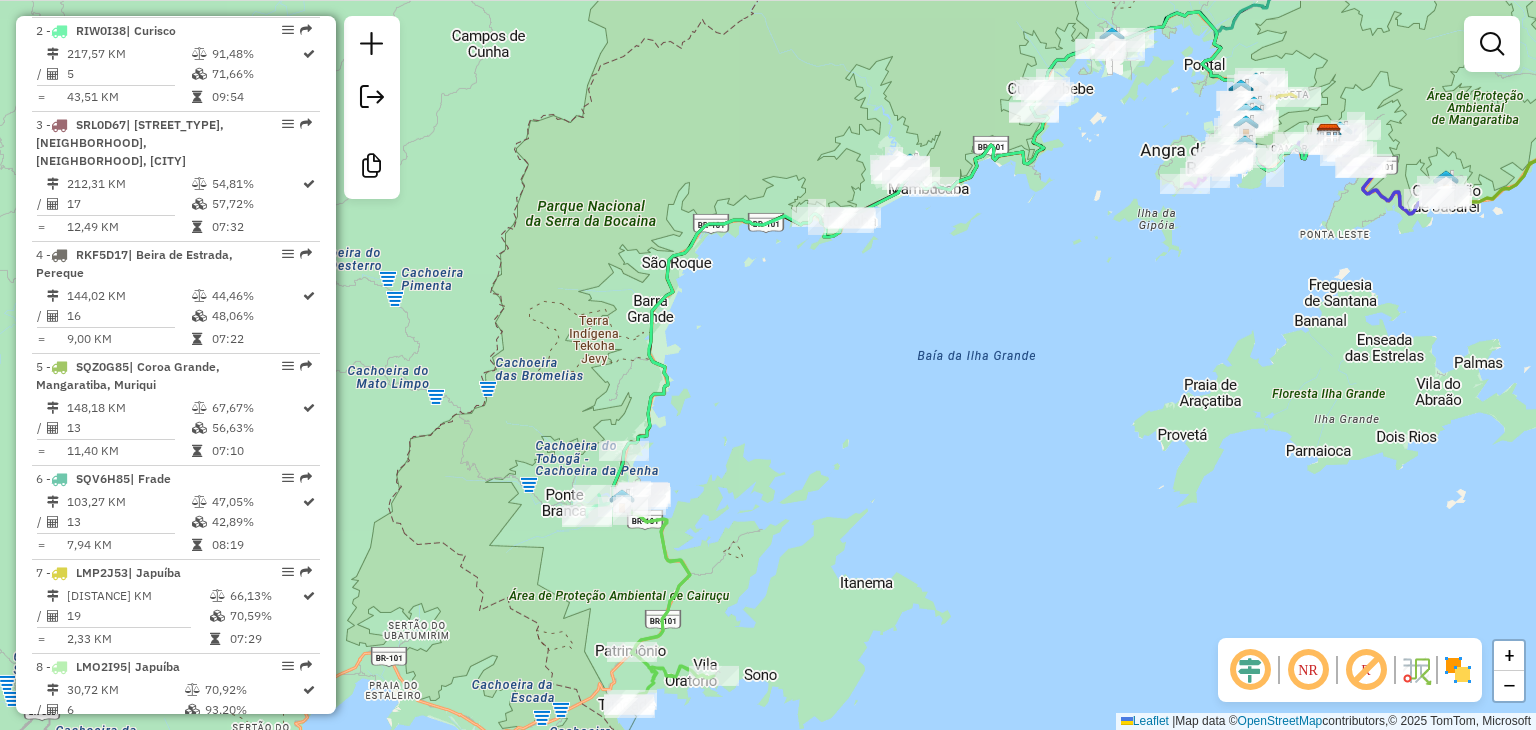 drag, startPoint x: 770, startPoint y: 565, endPoint x: 821, endPoint y: 291, distance: 278.70593 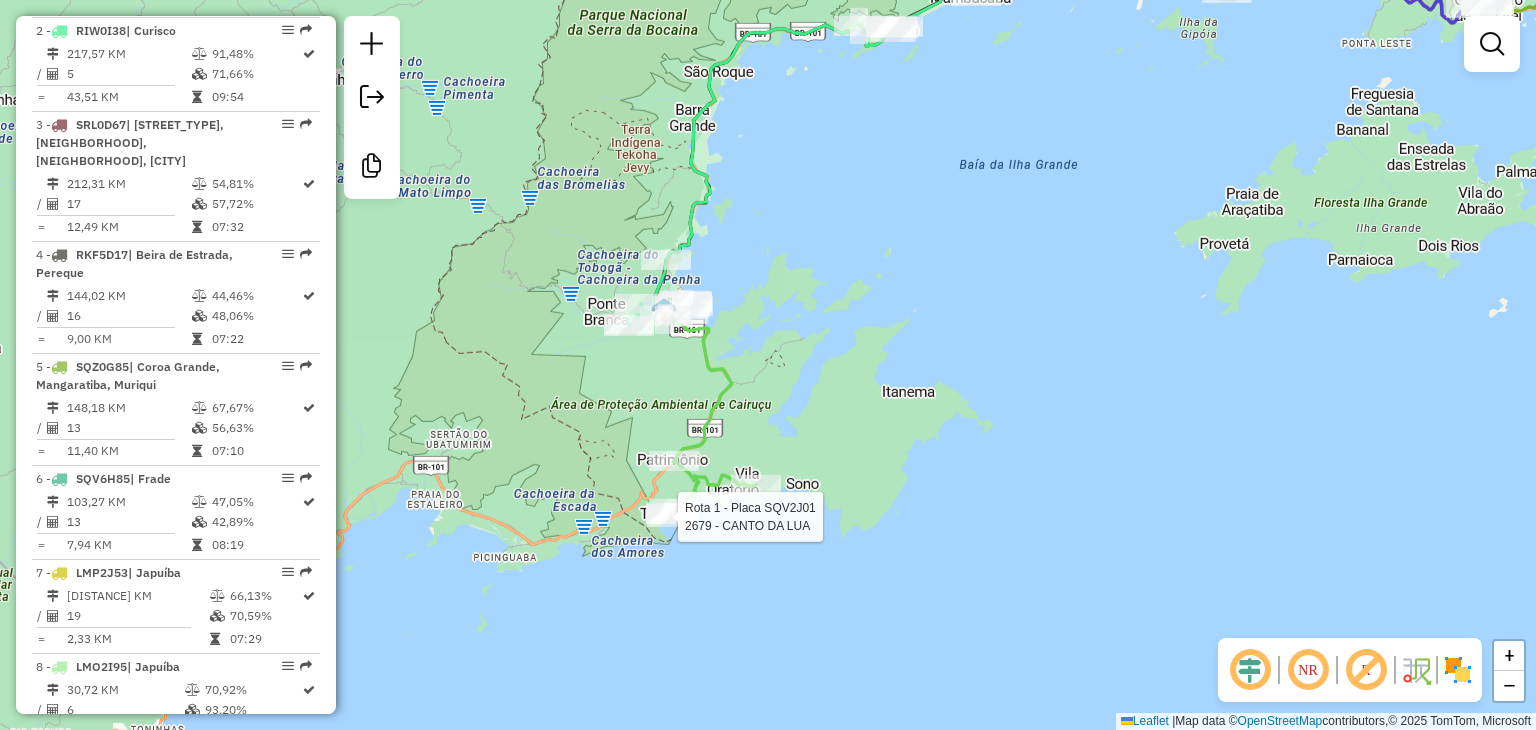 select on "**********" 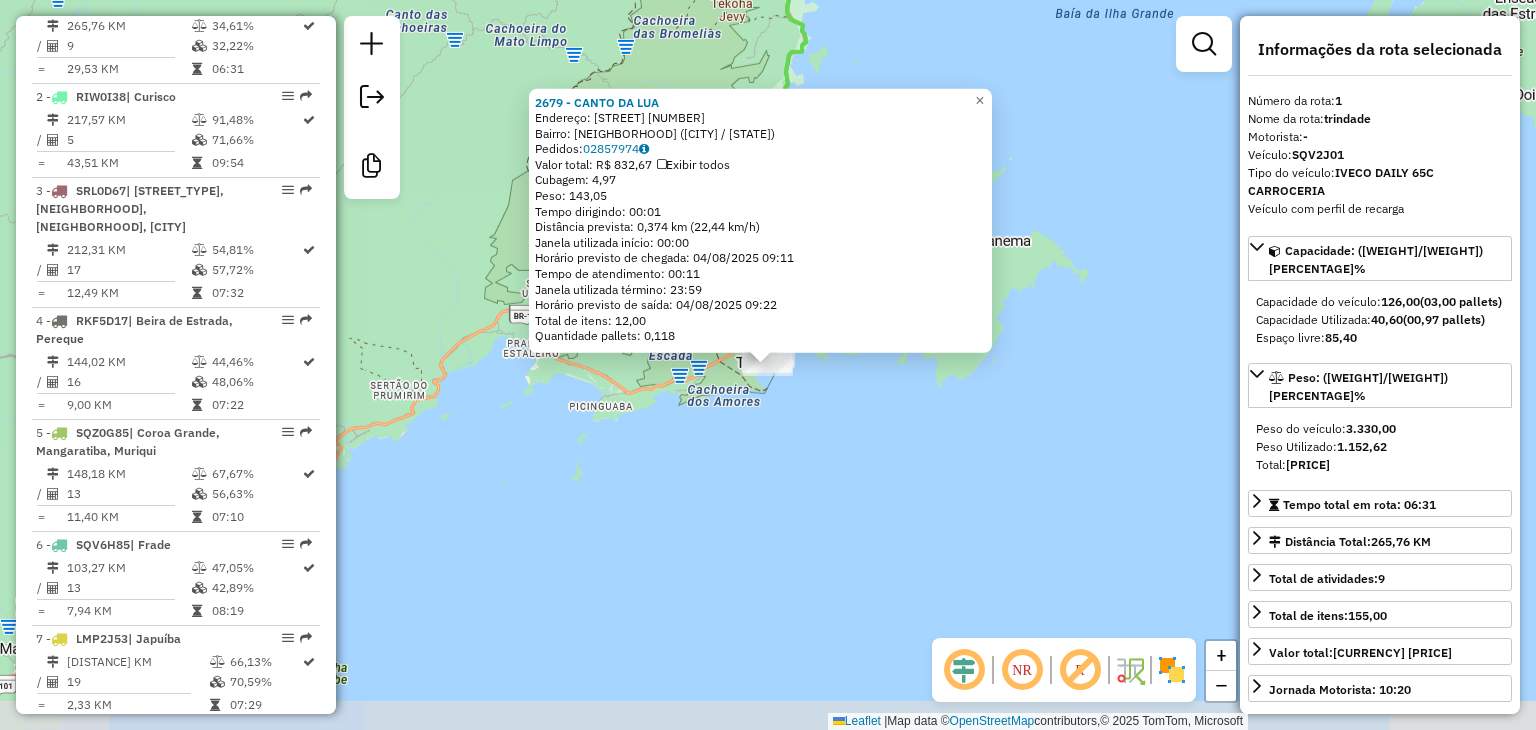 scroll, scrollTop: 788, scrollLeft: 0, axis: vertical 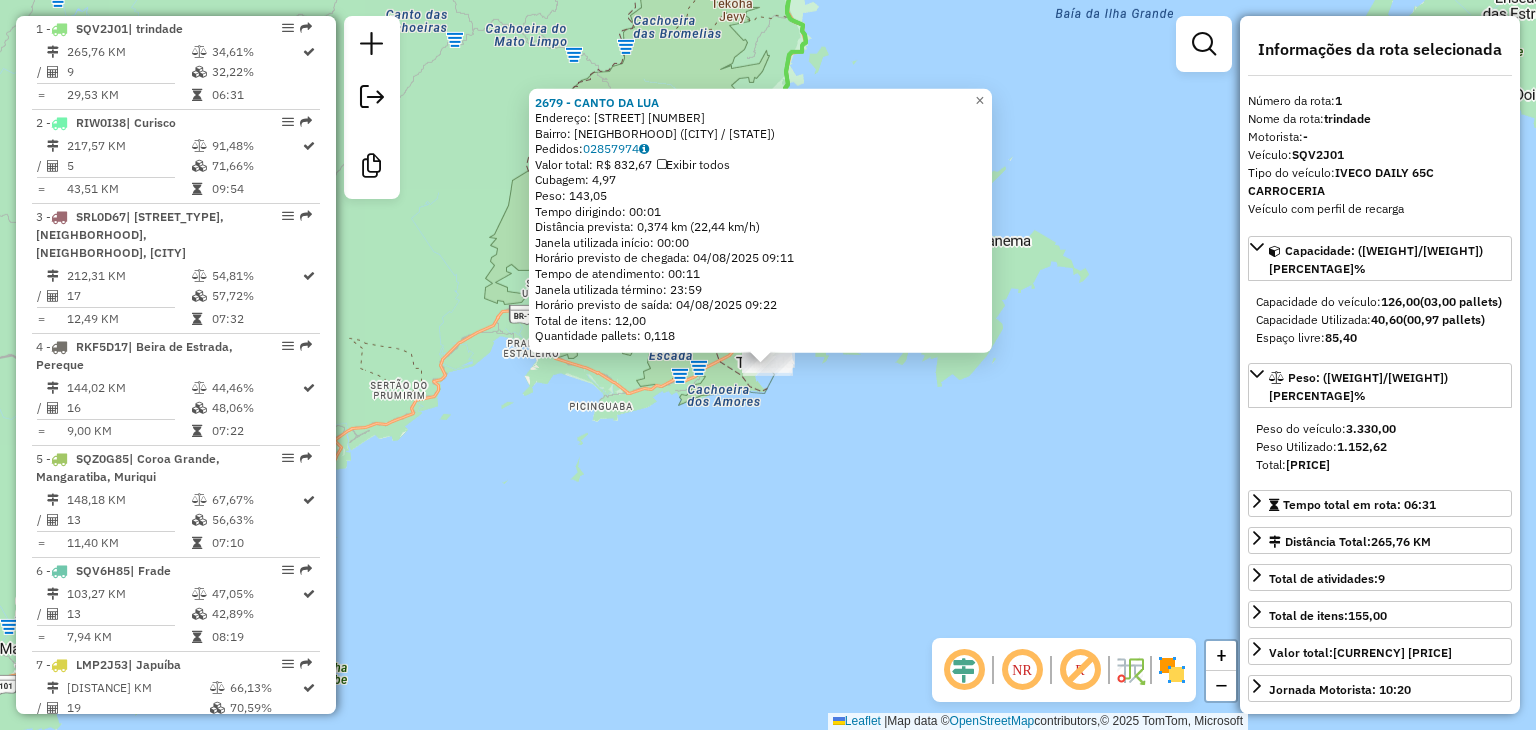 click on "2679 - CANTO DA LUA  Endereço:  PRINCIPAL AC SOBRAL PINTO 01   Bairro: TRINDADE (PARATI / RJ)   Pedidos:  02857974   Valor total: R$ 832,67   Exibir todos   Cubagem: 4,97  Peso: 143,05  Tempo dirigindo: 00:01   Distância prevista: 0,374 km (22,44 km/h)   Janela utilizada início: 00:00   Horário previsto de chegada: 04/08/2025 09:11   Tempo de atendimento: 00:11   Janela utilizada término: 23:59   Horário previsto de saída: 04/08/2025 09:22   Total de itens: 12,00   Quantidade pallets: 0,118  × Janela de atendimento Grade de atendimento Capacidade Transportadoras Veículos Cliente Pedidos  Rotas Selecione os dias de semana para filtrar as janelas de atendimento  Seg   Ter   Qua   Qui   Sex   Sáb   Dom  Informe o período da janela de atendimento: De: Até:  Filtrar exatamente a janela do cliente  Considerar janela de atendimento padrão  Selecione os dias de semana para filtrar as grades de atendimento  Seg   Ter   Qua   Qui   Sex   Sáb   Dom   Considerar clientes sem dia de atendimento cadastrado +" 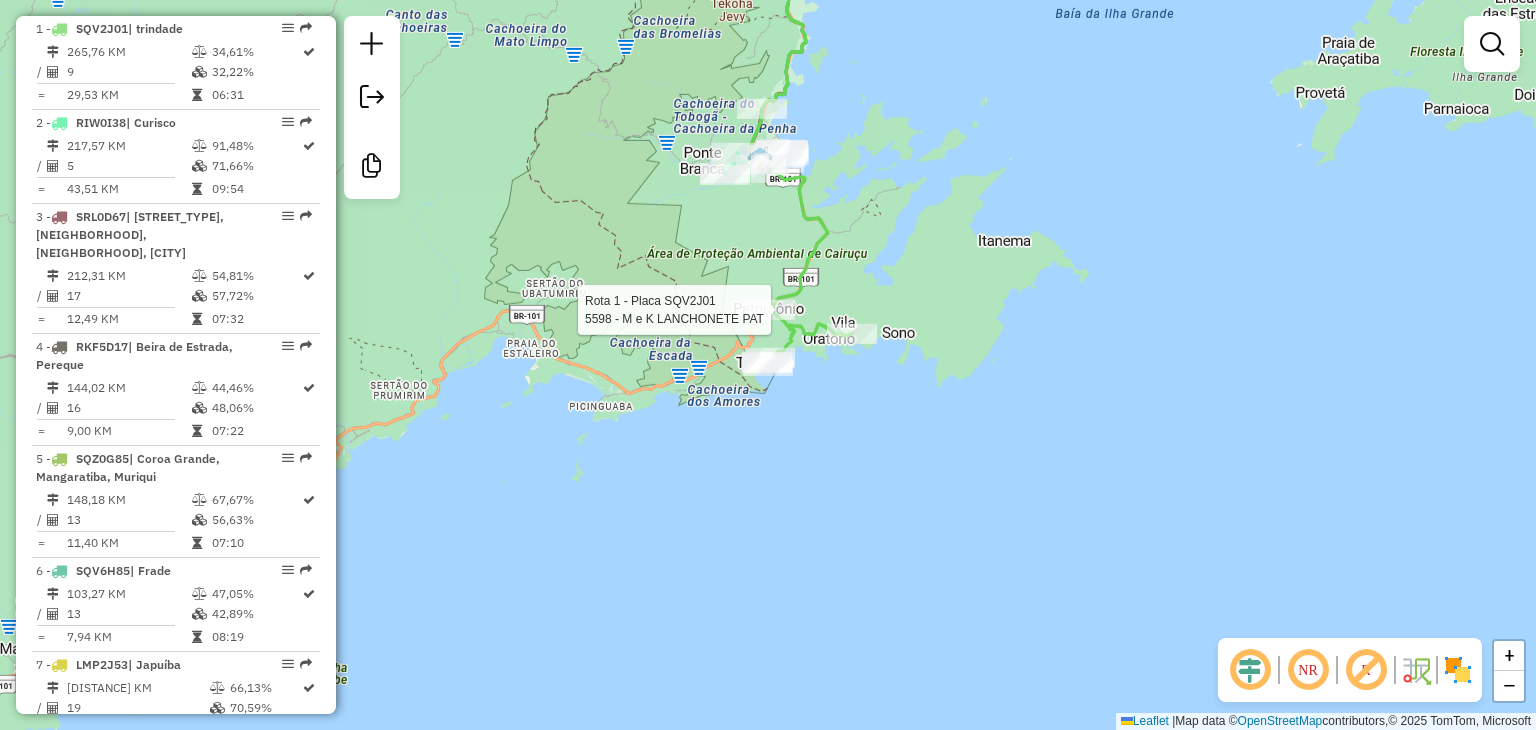 select on "**********" 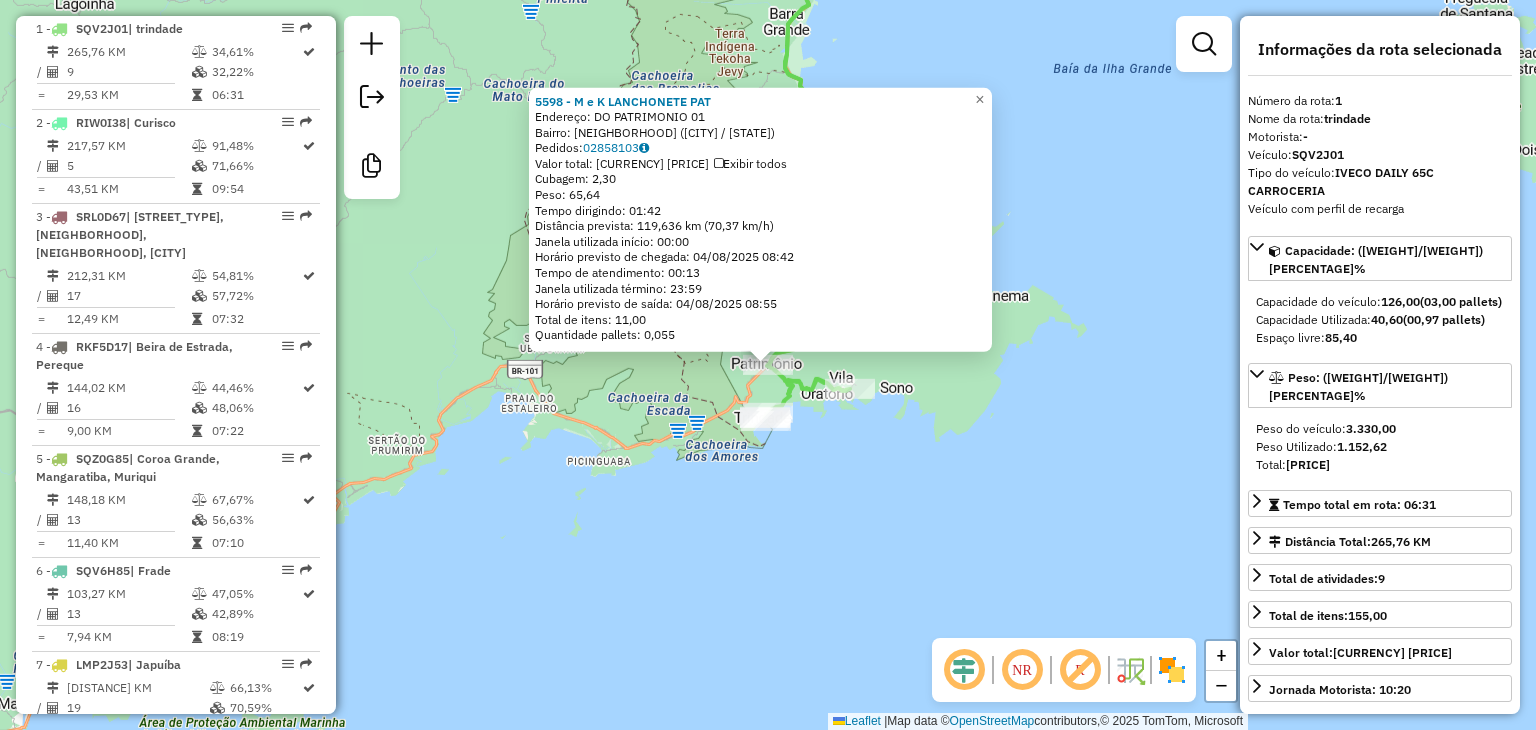 drag, startPoint x: 734, startPoint y: 637, endPoint x: 691, endPoint y: 561, distance: 87.32124 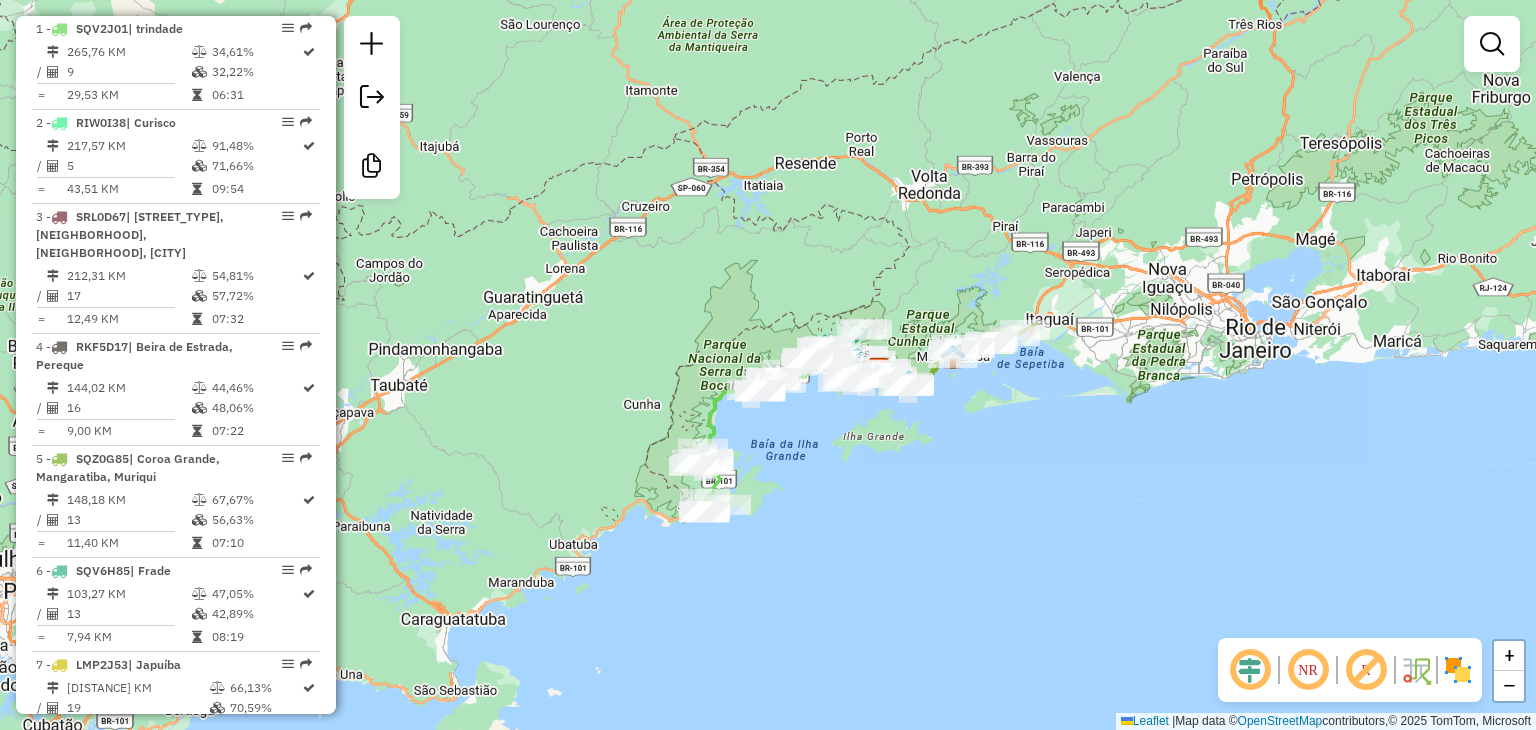 drag, startPoint x: 856, startPoint y: 493, endPoint x: 827, endPoint y: 511, distance: 34.132095 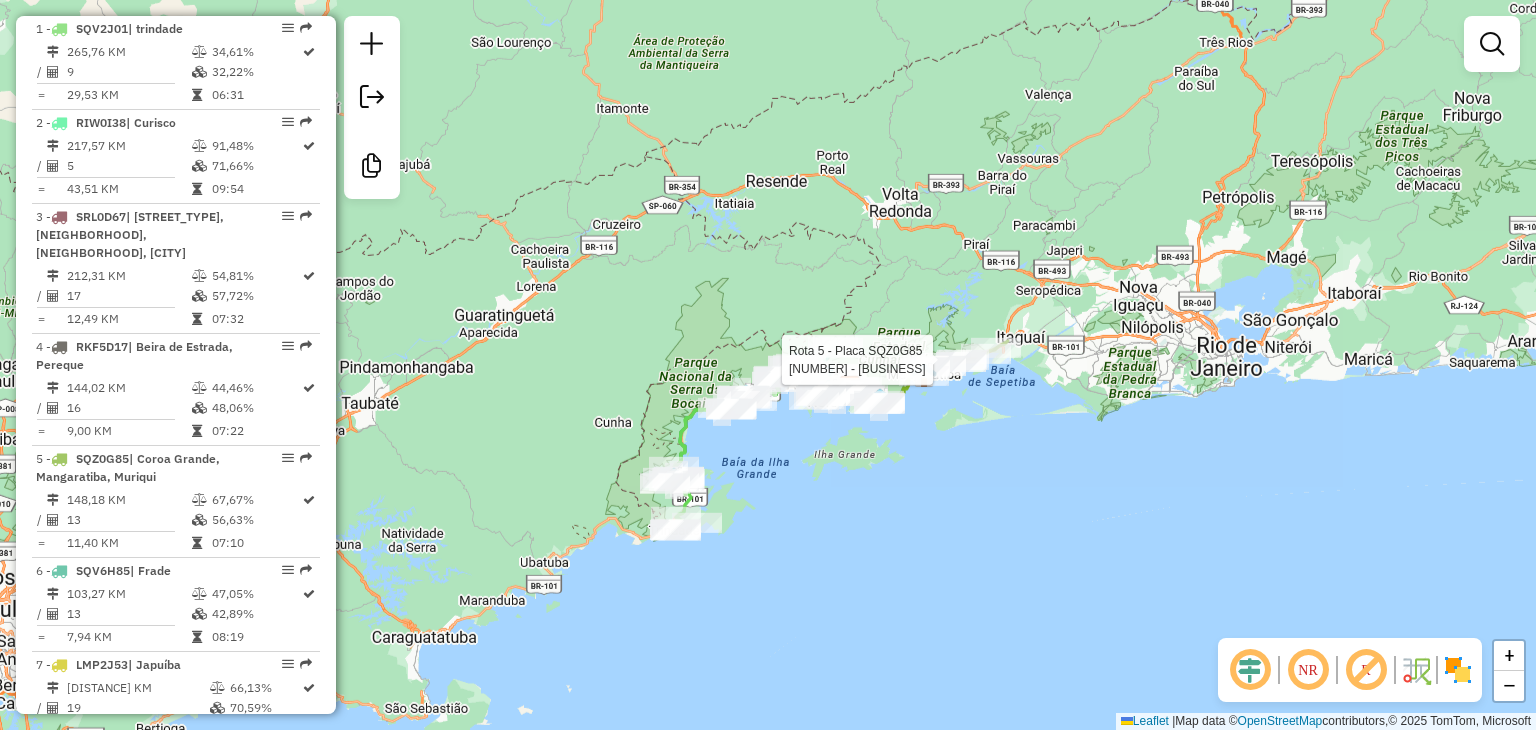 select on "**********" 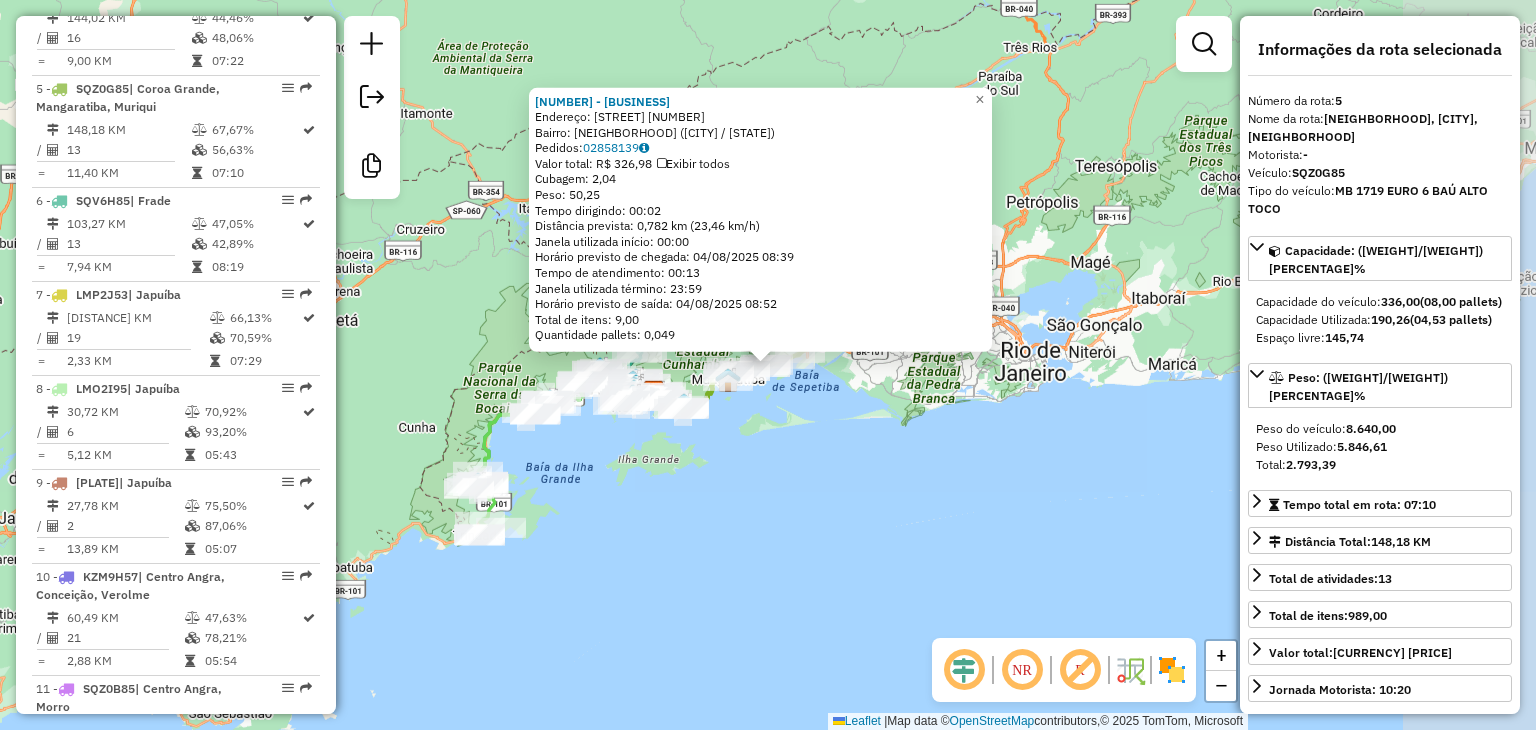 scroll, scrollTop: 1199, scrollLeft: 0, axis: vertical 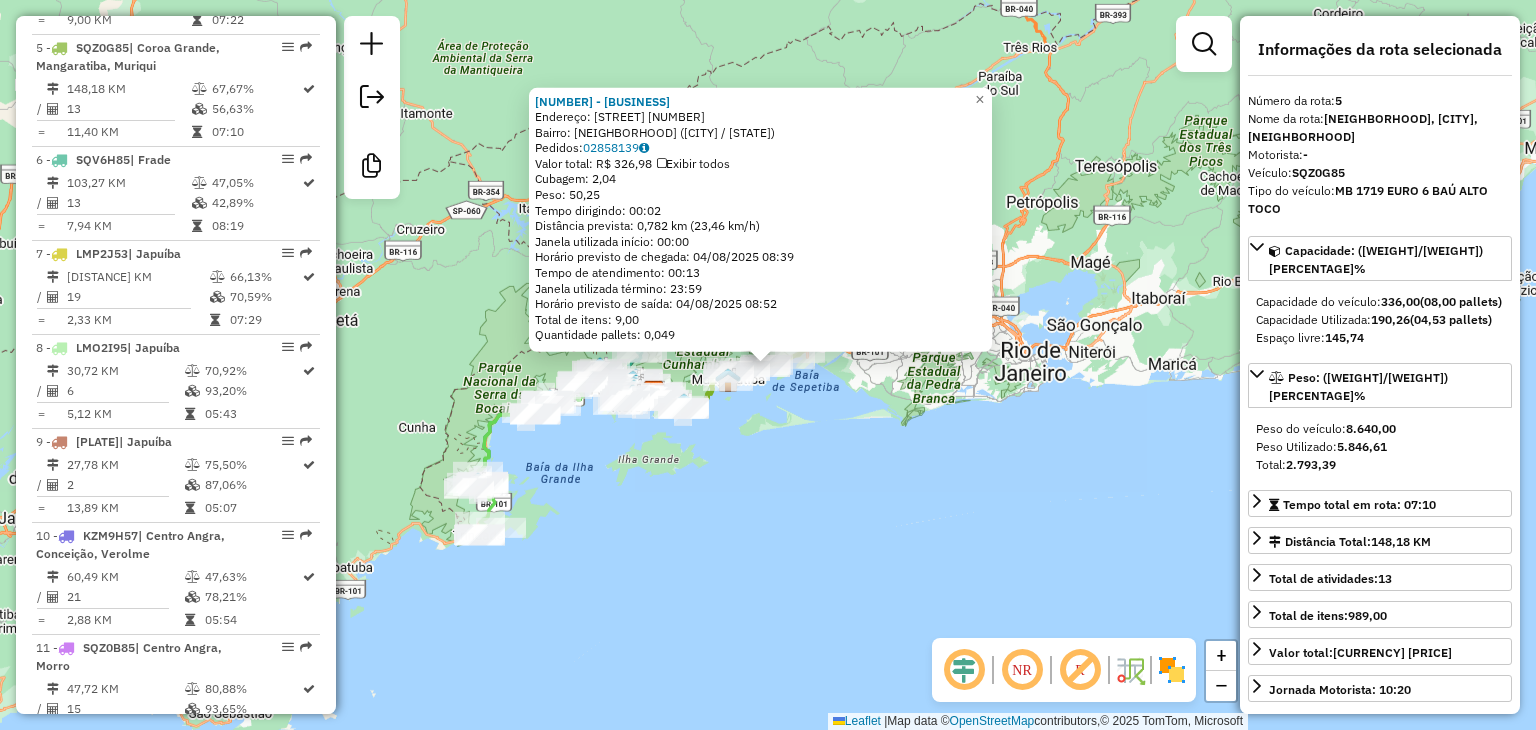 drag, startPoint x: 740, startPoint y: 551, endPoint x: 394, endPoint y: 443, distance: 362.4638 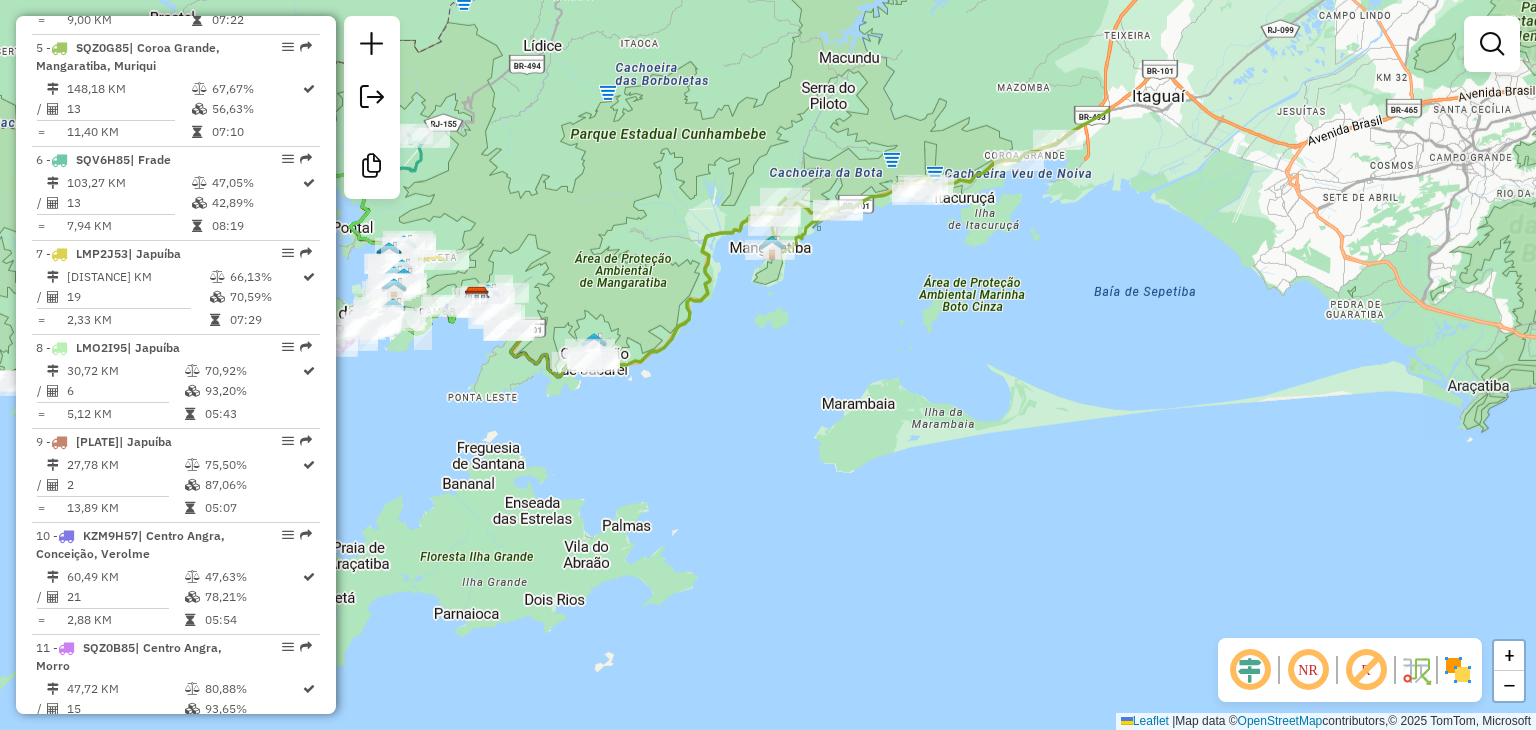 drag, startPoint x: 460, startPoint y: 465, endPoint x: 678, endPoint y: 484, distance: 218.82642 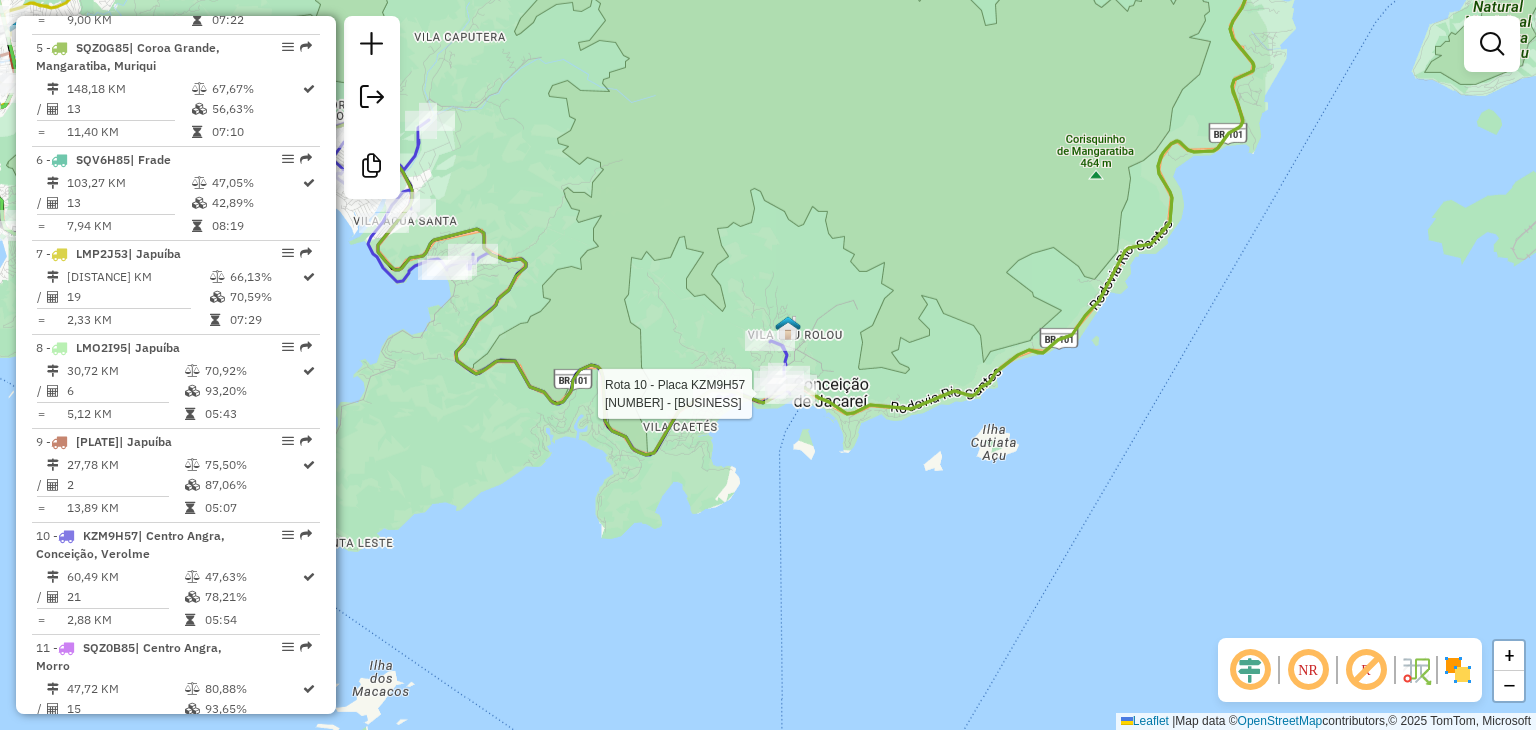 select on "**********" 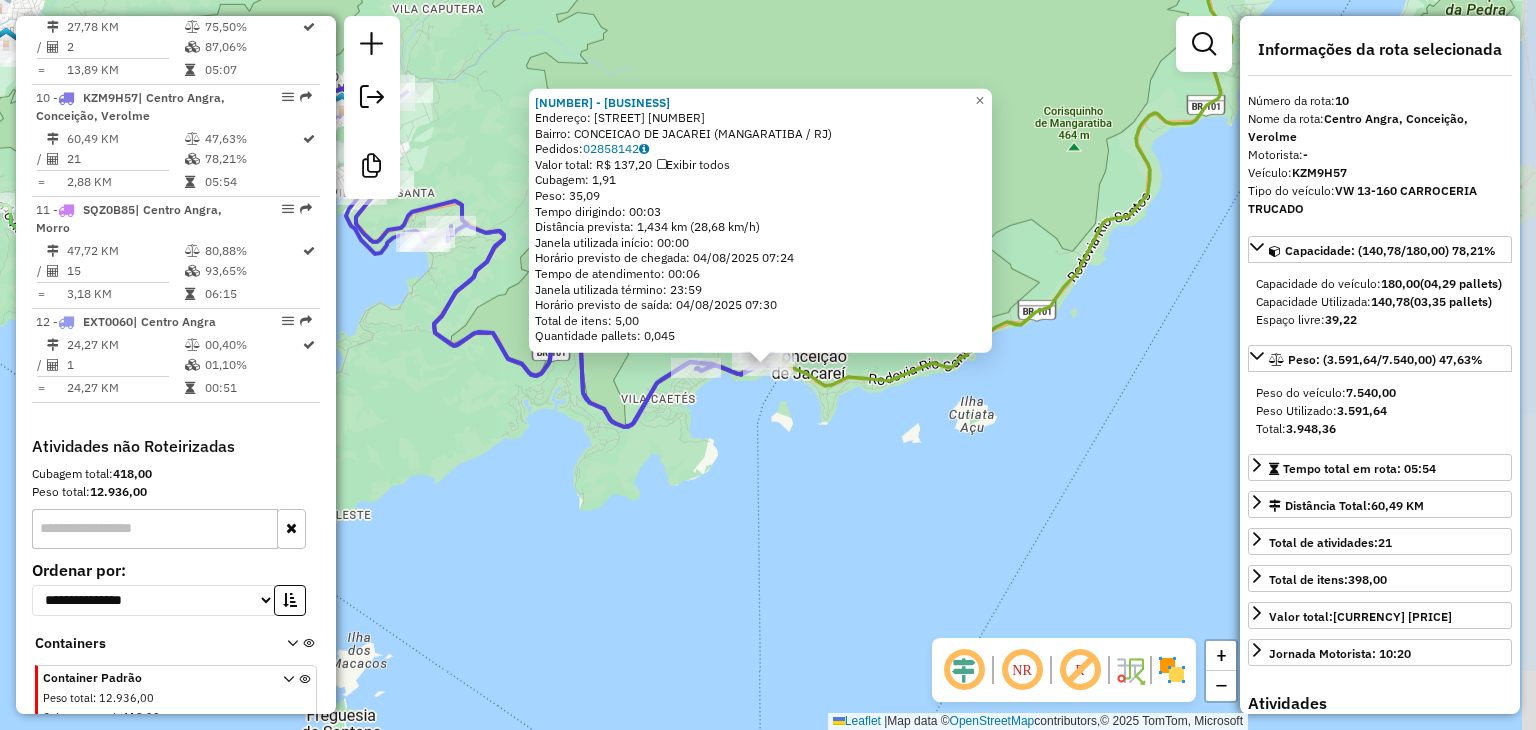 scroll, scrollTop: 1653, scrollLeft: 0, axis: vertical 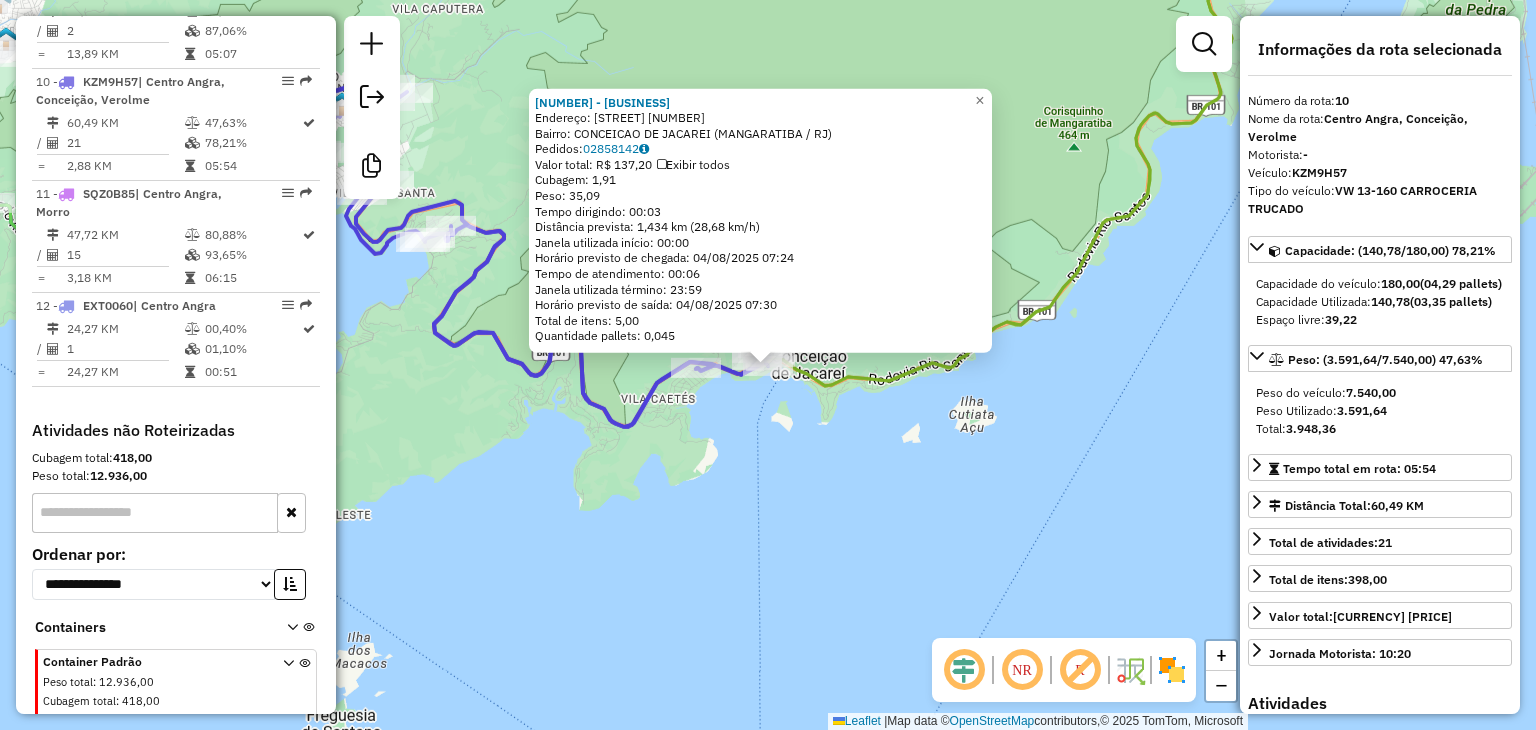 drag, startPoint x: 692, startPoint y: 582, endPoint x: 766, endPoint y: 432, distance: 167.26027 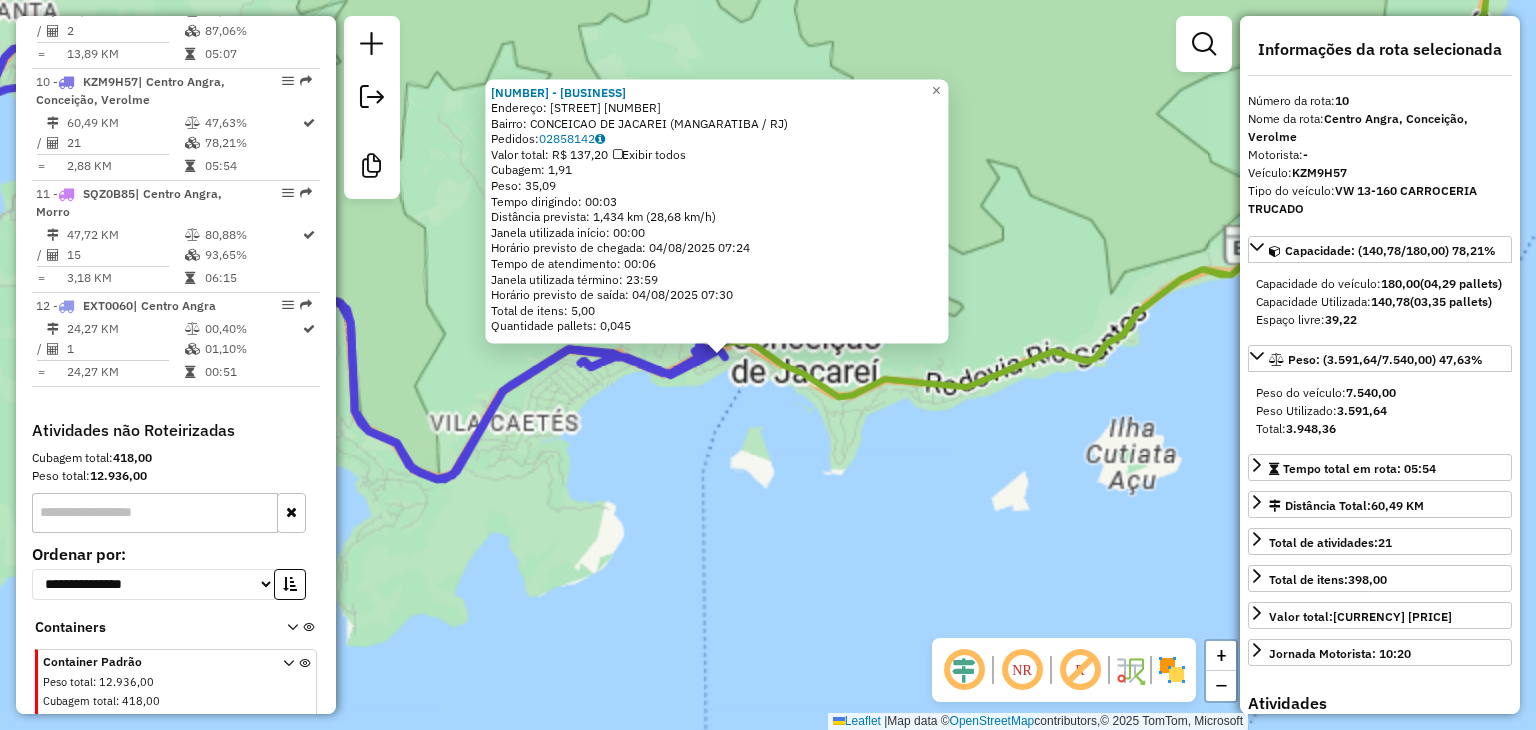 click on "9375 - CAFE E LANCHES LA EM  Endereço:  BENEDITO GOMES TENORIO 347   Bairro: CONCEICAO DE JACAREI (MANGARATIBA / RJ)   Pedidos:  02858142   Valor total: R$ 137,20   Exibir todos   Cubagem: 1,91  Peso: 35,09  Tempo dirigindo: 00:03   Distância prevista: 1,434 km (28,68 km/h)   Janela utilizada início: 00:00   Horário previsto de chegada: 04/08/2025 07:24   Tempo de atendimento: 00:06   Janela utilizada término: 23:59   Horário previsto de saída: 04/08/2025 07:30   Total de itens: 5,00   Quantidade pallets: 0,045  × Janela de atendimento Grade de atendimento Capacidade Transportadoras Veículos Cliente Pedidos  Rotas Selecione os dias de semana para filtrar as janelas de atendimento  Seg   Ter   Qua   Qui   Sex   Sáb   Dom  Informe o período da janela de atendimento: De: Até:  Filtrar exatamente a janela do cliente  Considerar janela de atendimento padrão  Selecione os dias de semana para filtrar as grades de atendimento  Seg   Ter   Qua   Qui   Sex   Sáb   Dom   Peso mínimo:   Peso máximo:  De:" 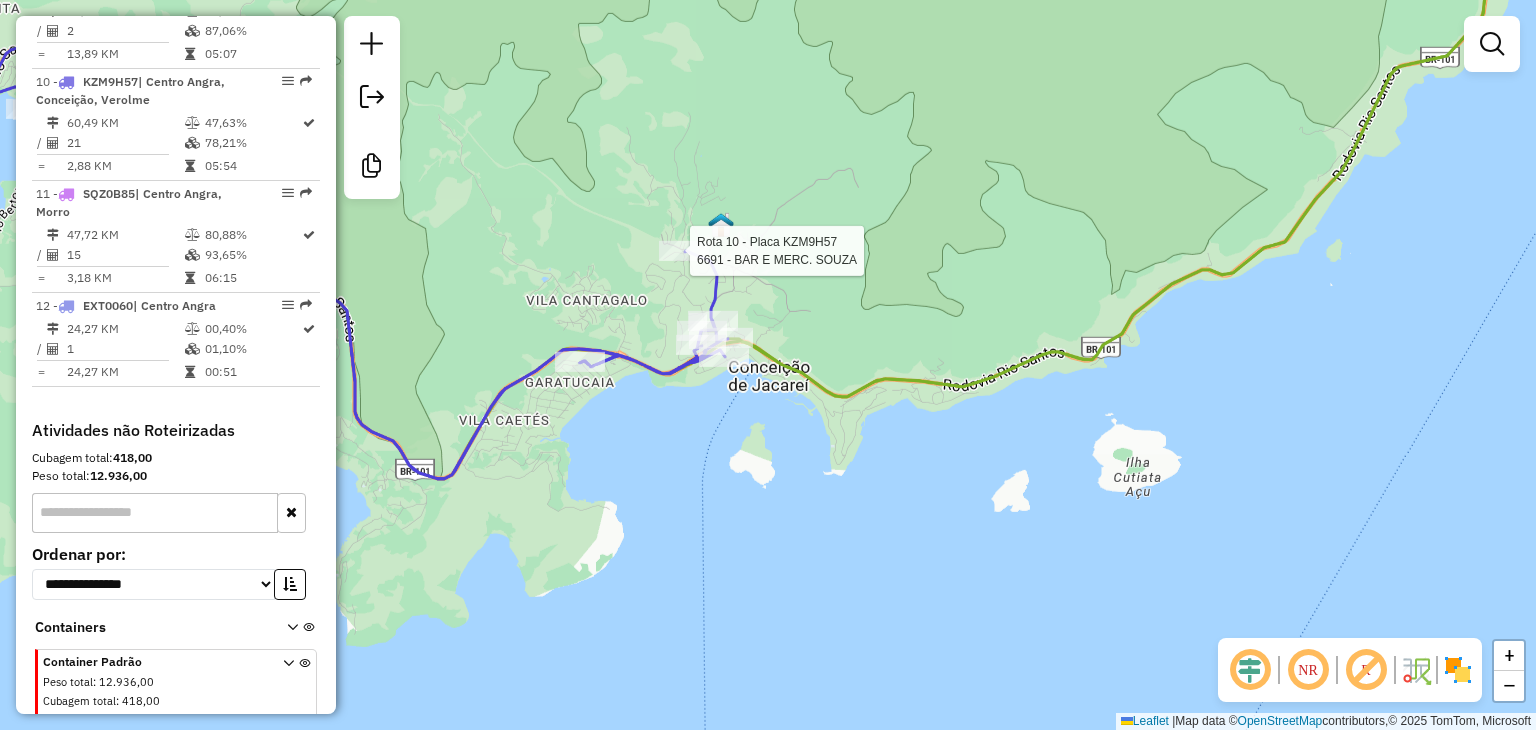 select on "**********" 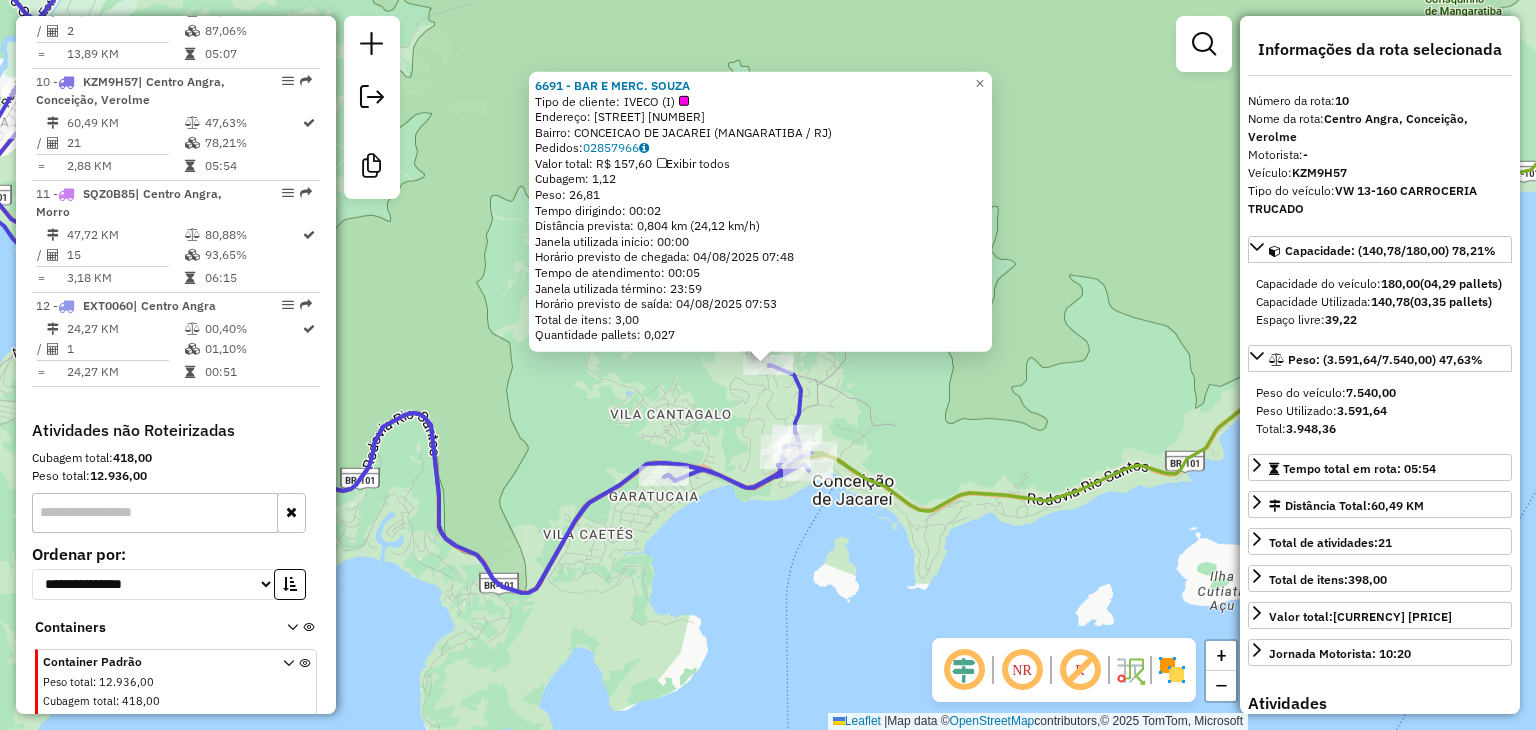 click on "6691 - BAR E MERC. SOUZA  Tipo de cliente:   IVECO (I)   Endereço:  COSME MARICATO S/N   Bairro: CONCEICAO DE JACAREI (MANGARATIBA / RJ)   Pedidos:  02857966   Valor total: R$ 157,60   Exibir todos   Cubagem: 1,12  Peso: 26,81  Tempo dirigindo: 00:02   Distância prevista: 0,804 km (24,12 km/h)   Janela utilizada início: 00:00   Horário previsto de chegada: 04/08/2025 07:48   Tempo de atendimento: 00:05   Janela utilizada término: 23:59   Horário previsto de saída: 04/08/2025 07:53   Total de itens: 3,00   Quantidade pallets: 0,027  × Janela de atendimento Grade de atendimento Capacidade Transportadoras Veículos Cliente Pedidos  Rotas Selecione os dias de semana para filtrar as janelas de atendimento  Seg   Ter   Qua   Qui   Sex   Sáb   Dom  Informe o período da janela de atendimento: De: Até:  Filtrar exatamente a janela do cliente  Considerar janela de atendimento padrão  Selecione os dias de semana para filtrar as grades de atendimento  Seg   Ter   Qua   Qui   Sex   Sáb   Dom   Peso mínimo:" 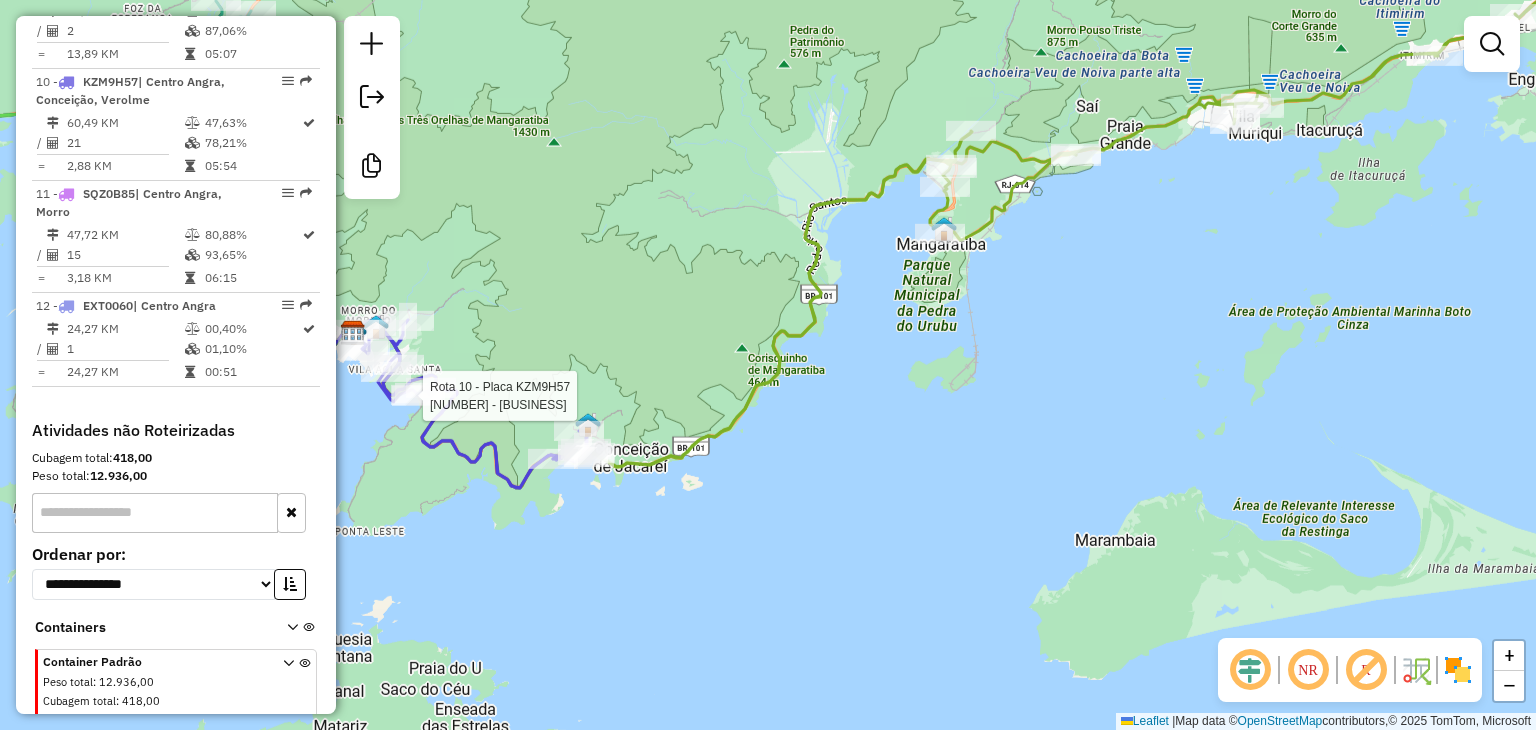 select on "**********" 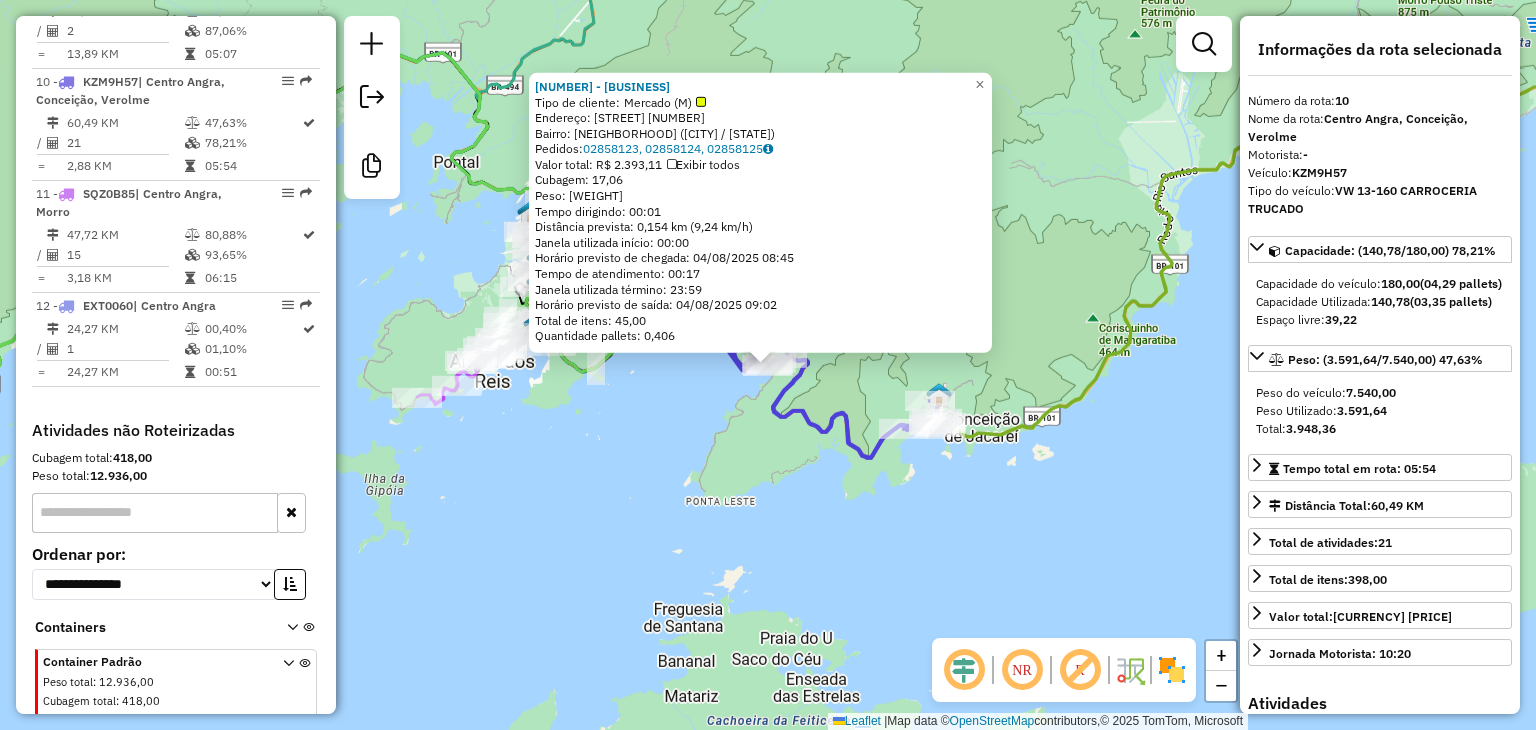 click on "4522 - MERCEARIA DO GUDINHO  Tipo de cliente:   Mercado (M)   Endereço:  ANTONIO BERTHOLDO DA SILVA JOR 1869   Bairro: MONSUABA (ANGRA DOS REIS / RJ)   Pedidos:  02858123, 02858124, 02858125   Valor total: R$ 2.393,11   Exibir todos   Cubagem: 17,06  Peso: 466,68  Tempo dirigindo: 00:01   Distância prevista: 0,154 km (9,24 km/h)   Janela utilizada início: 00:00   Horário previsto de chegada: 04/08/2025 08:45   Tempo de atendimento: 00:17   Janela utilizada término: 23:59   Horário previsto de saída: 04/08/2025 09:02   Total de itens: 45,00   Quantidade pallets: 0,406  × Janela de atendimento Grade de atendimento Capacidade Transportadoras Veículos Cliente Pedidos  Rotas Selecione os dias de semana para filtrar as janelas de atendimento  Seg   Ter   Qua   Qui   Sex   Sáb   Dom  Informe o período da janela de atendimento: De: Até:  Filtrar exatamente a janela do cliente  Considerar janela de atendimento padrão  Selecione os dias de semana para filtrar as grades de atendimento  Seg   Ter   Qua  De:" 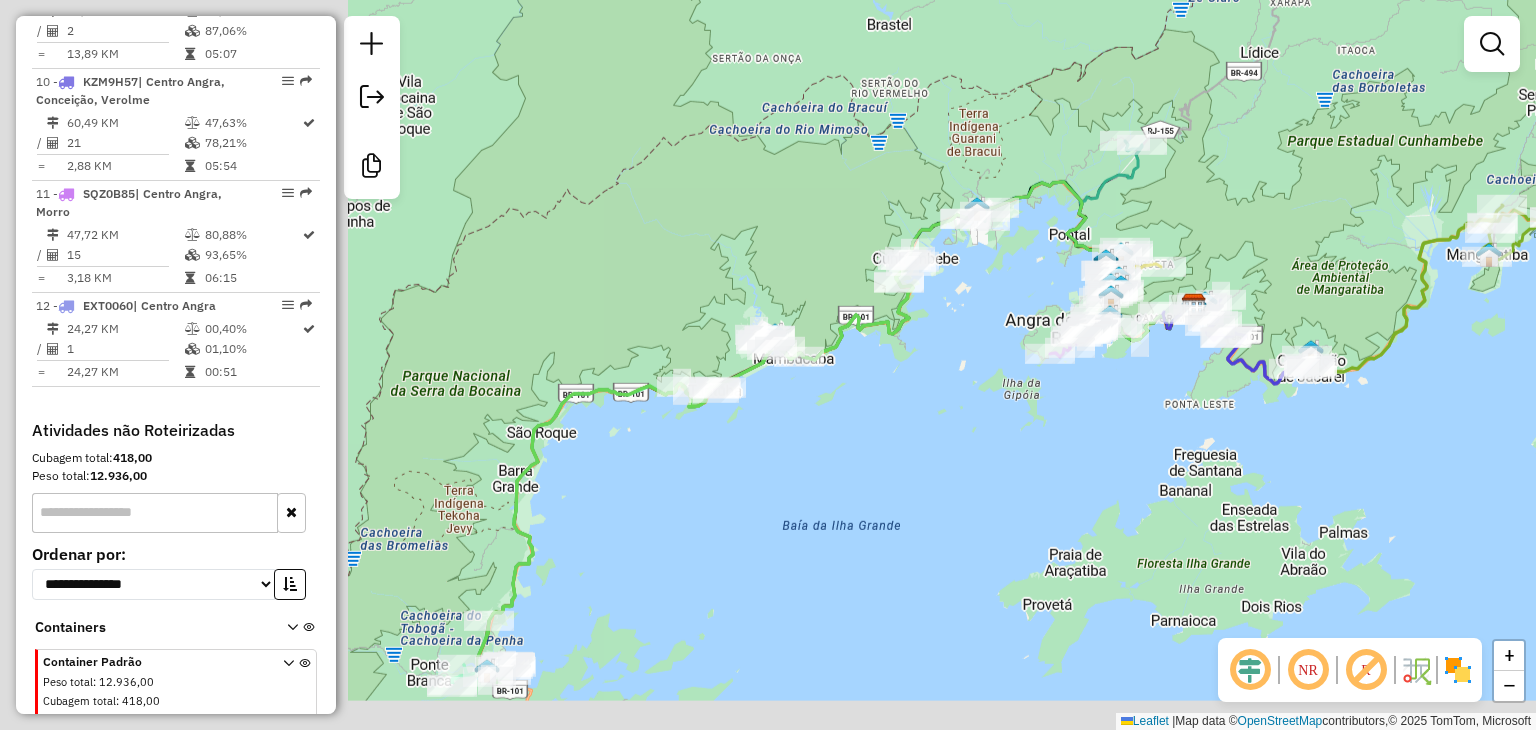drag, startPoint x: 503, startPoint y: 505, endPoint x: 908, endPoint y: 389, distance: 421.28494 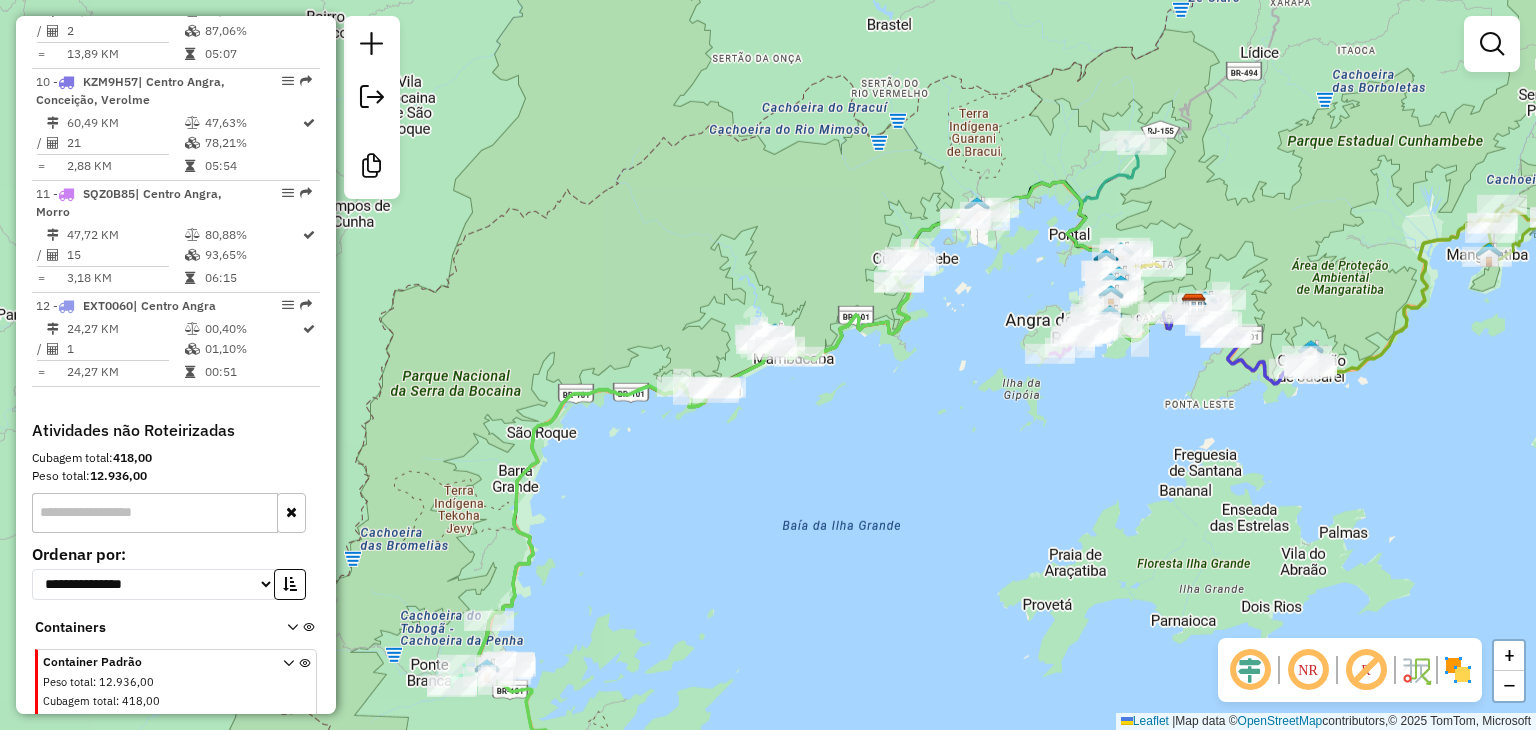 click on "Rota 2 - Placa RIW0I38  97844 - MERCEARIA DO ROMEIRO Rota 2 - Placa RIW0I38  6363 - SANTI Janela de atendimento Grade de atendimento Capacidade Transportadoras Veículos Cliente Pedidos  Rotas Selecione os dias de semana para filtrar as janelas de atendimento  Seg   Ter   Qua   Qui   Sex   Sáb   Dom  Informe o período da janela de atendimento: De: Até:  Filtrar exatamente a janela do cliente  Considerar janela de atendimento padrão  Selecione os dias de semana para filtrar as grades de atendimento  Seg   Ter   Qua   Qui   Sex   Sáb   Dom   Considerar clientes sem dia de atendimento cadastrado  Clientes fora do dia de atendimento selecionado Filtrar as atividades entre os valores definidos abaixo:  Peso mínimo:   Peso máximo:   Cubagem mínima:   Cubagem máxima:   De:   Até:  Filtrar as atividades entre o tempo de atendimento definido abaixo:  De:   Até:   Considerar capacidade total dos clientes não roteirizados Transportadora: Selecione um ou mais itens Tipo de veículo: Selecione um ou mais itens" 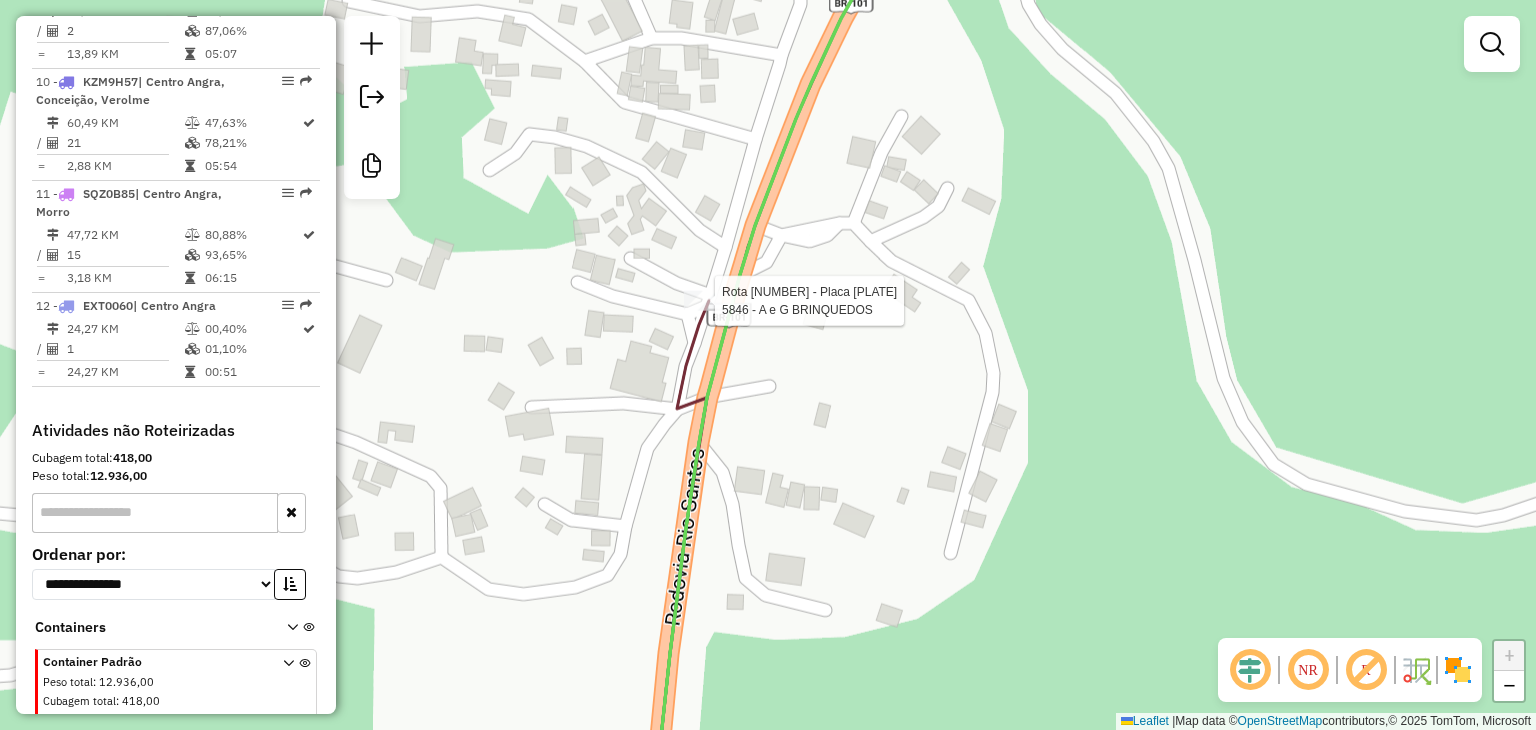 select on "**********" 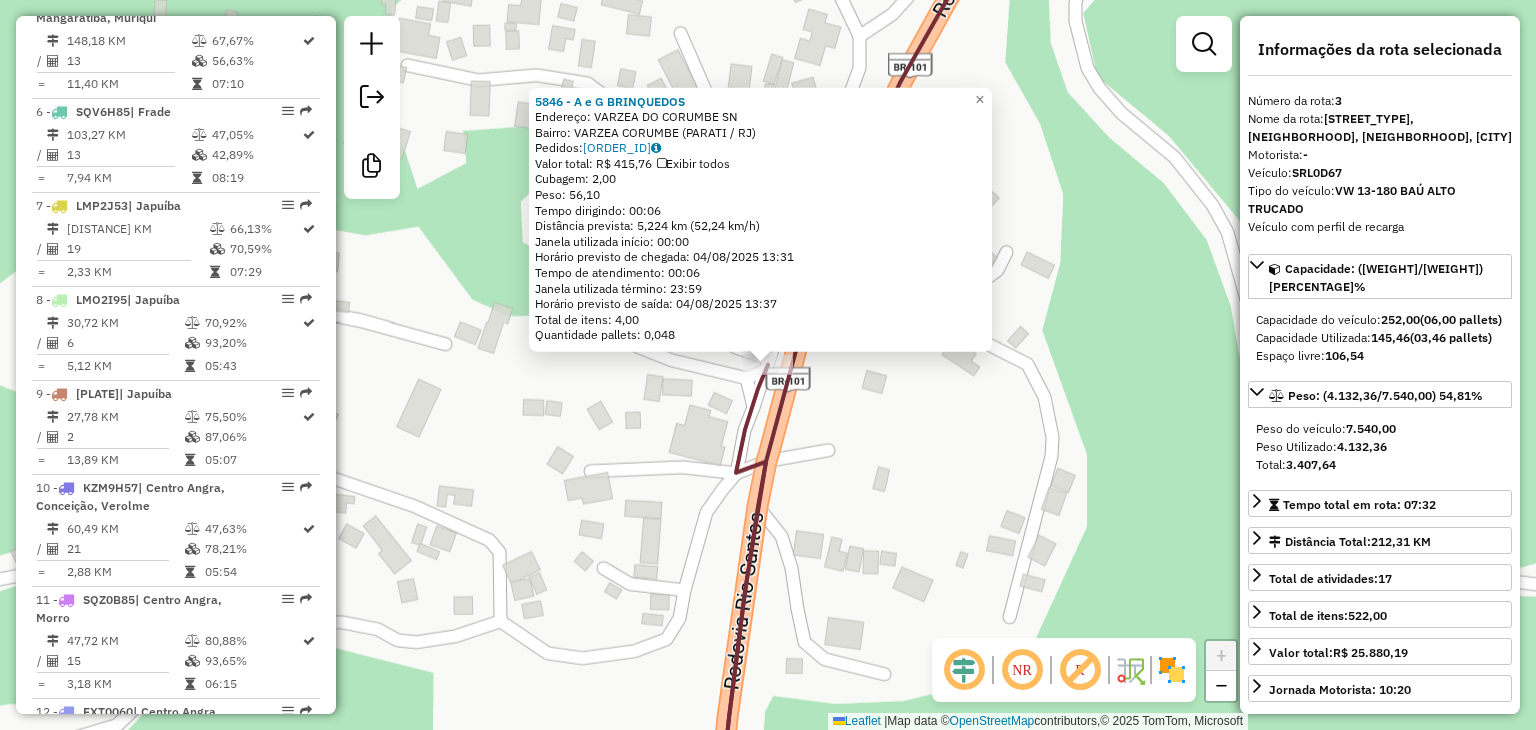scroll, scrollTop: 975, scrollLeft: 0, axis: vertical 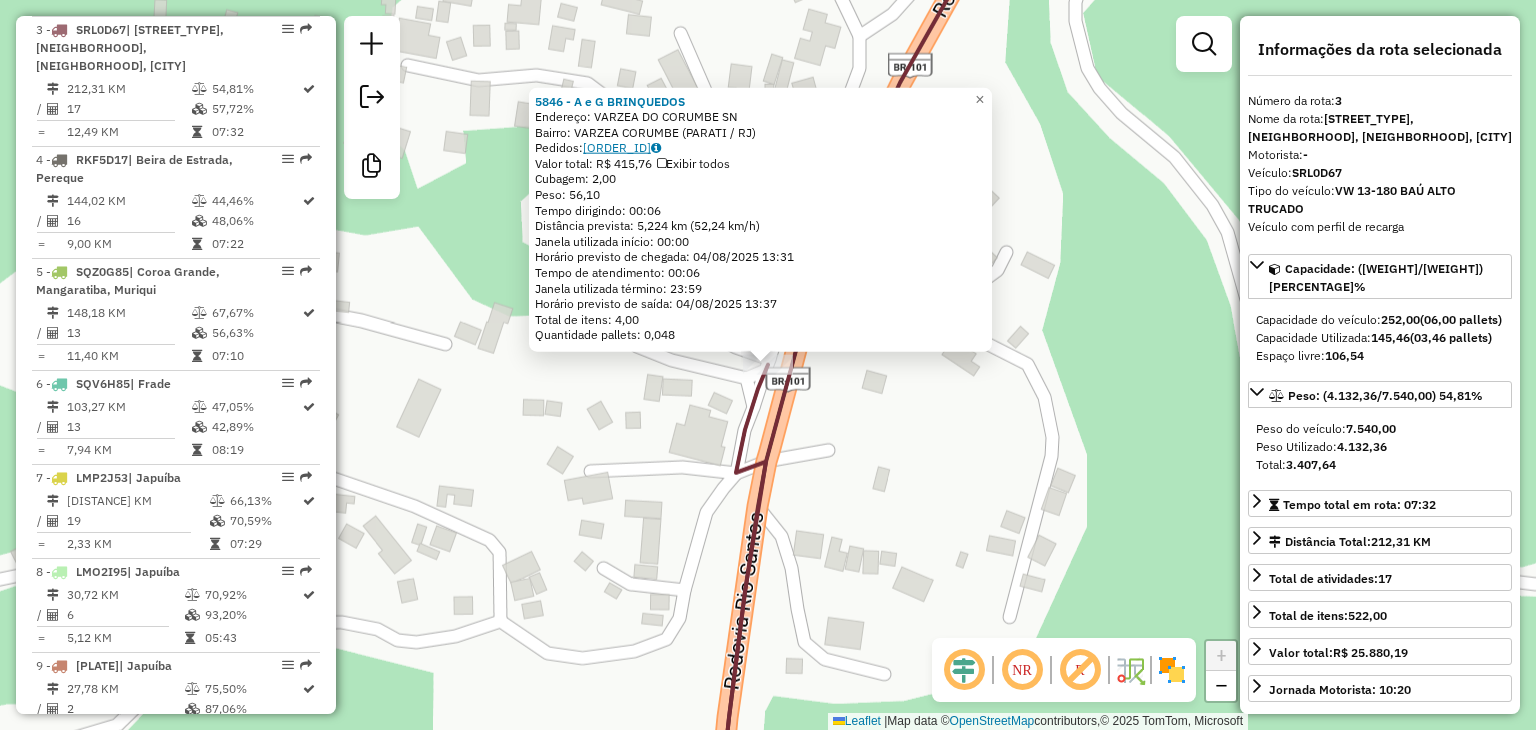 click on "02858083" 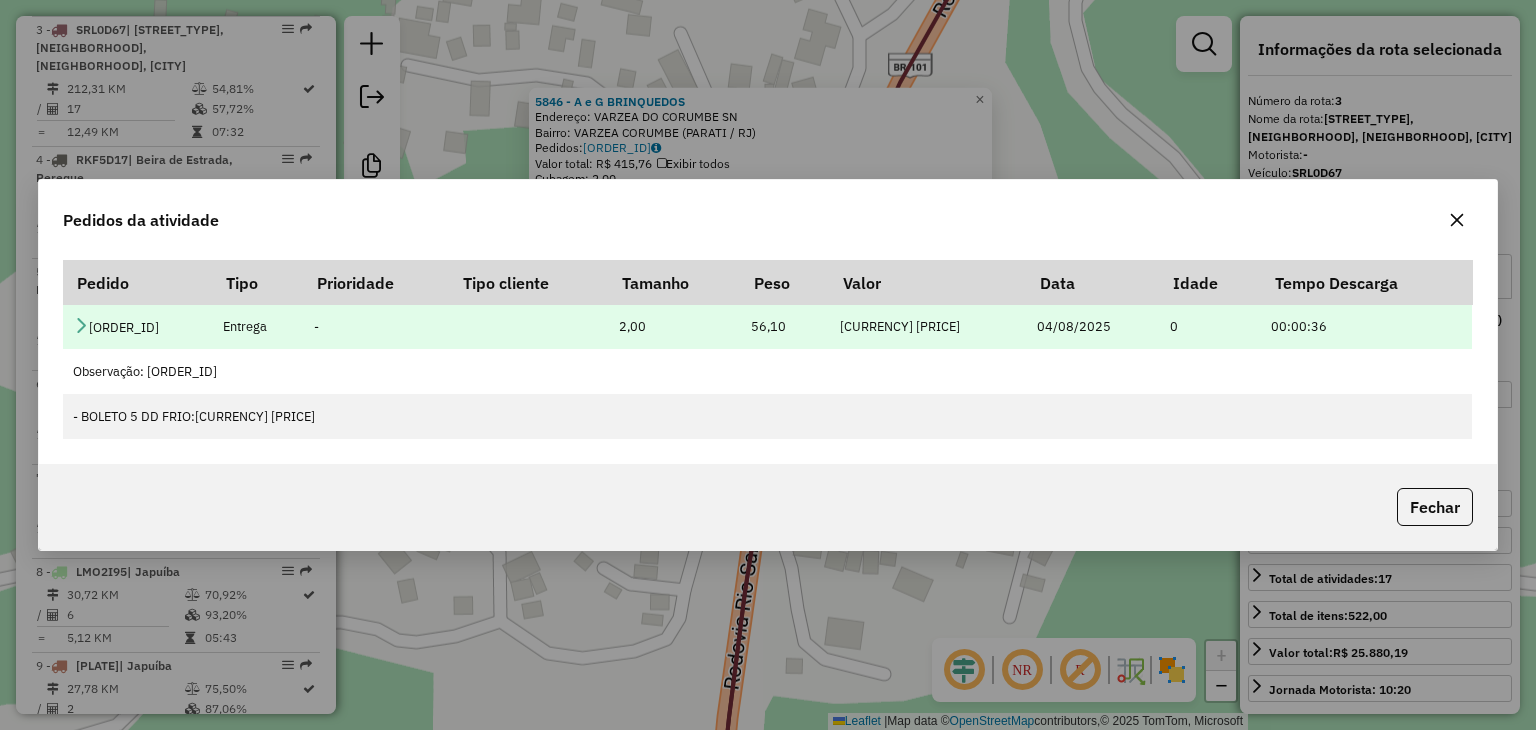 click at bounding box center (81, 325) 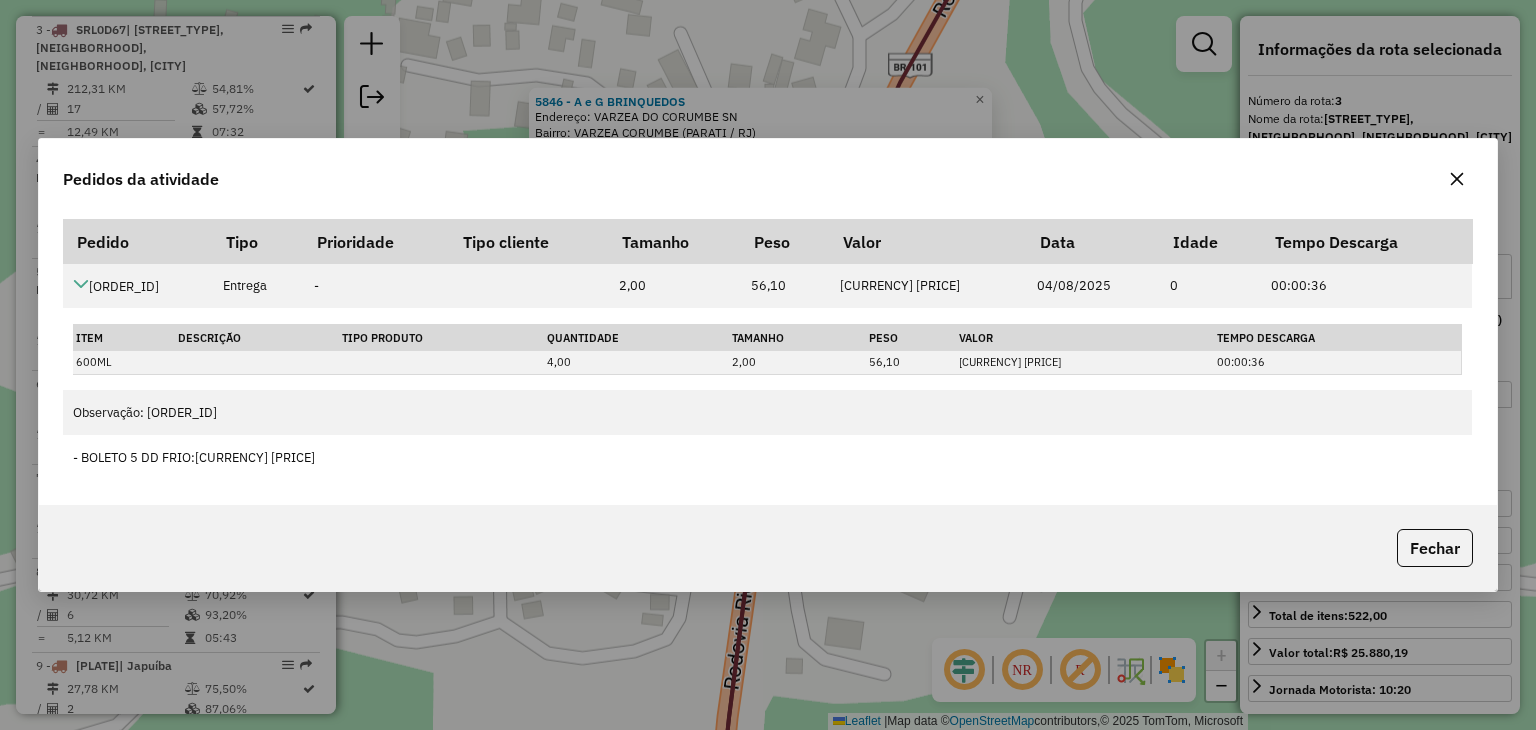 click 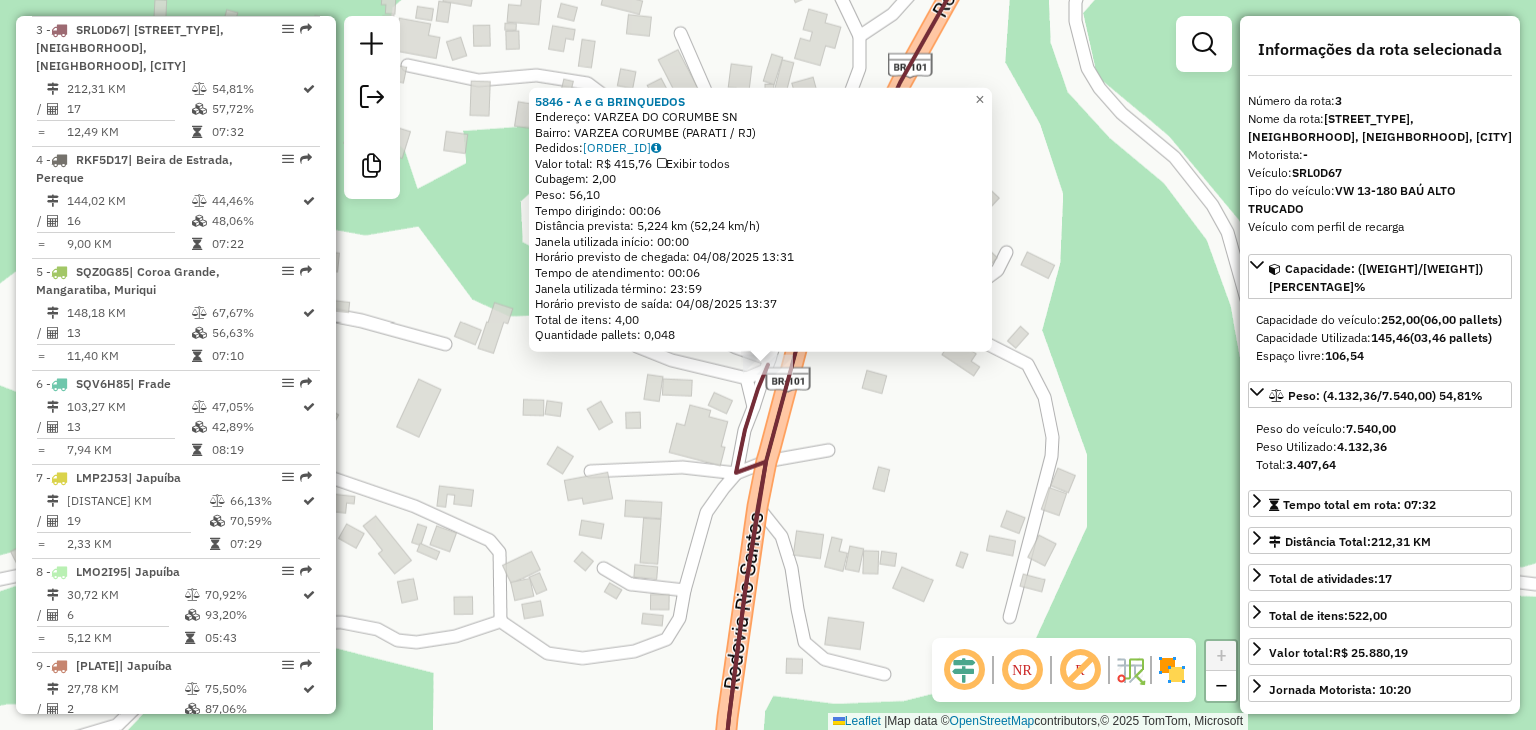 click on "5846 - A e G BRINQUEDOS  Endereço:  VARZEA DO CORUMBE SN   Bairro: VARZEA CORUMBE (PARATI / RJ)   Pedidos:  02858083   Valor total: R$ 415,76   Exibir todos   Cubagem: 2,00  Peso: 56,10  Tempo dirigindo: 00:06   Distância prevista: 5,224 km (52,24 km/h)   Janela utilizada início: 00:00   Horário previsto de chegada: 04/08/2025 13:31   Tempo de atendimento: 00:06   Janela utilizada término: 23:59   Horário previsto de saída: 04/08/2025 13:37   Total de itens: 4,00   Quantidade pallets: 0,048  × Janela de atendimento Grade de atendimento Capacidade Transportadoras Veículos Cliente Pedidos  Rotas Selecione os dias de semana para filtrar as janelas de atendimento  Seg   Ter   Qua   Qui   Sex   Sáb   Dom  Informe o período da janela de atendimento: De: Até:  Filtrar exatamente a janela do cliente  Considerar janela de atendimento padrão  Selecione os dias de semana para filtrar as grades de atendimento  Seg   Ter   Qua   Qui   Sex   Sáb   Dom   Considerar clientes sem dia de atendimento cadastrado +" 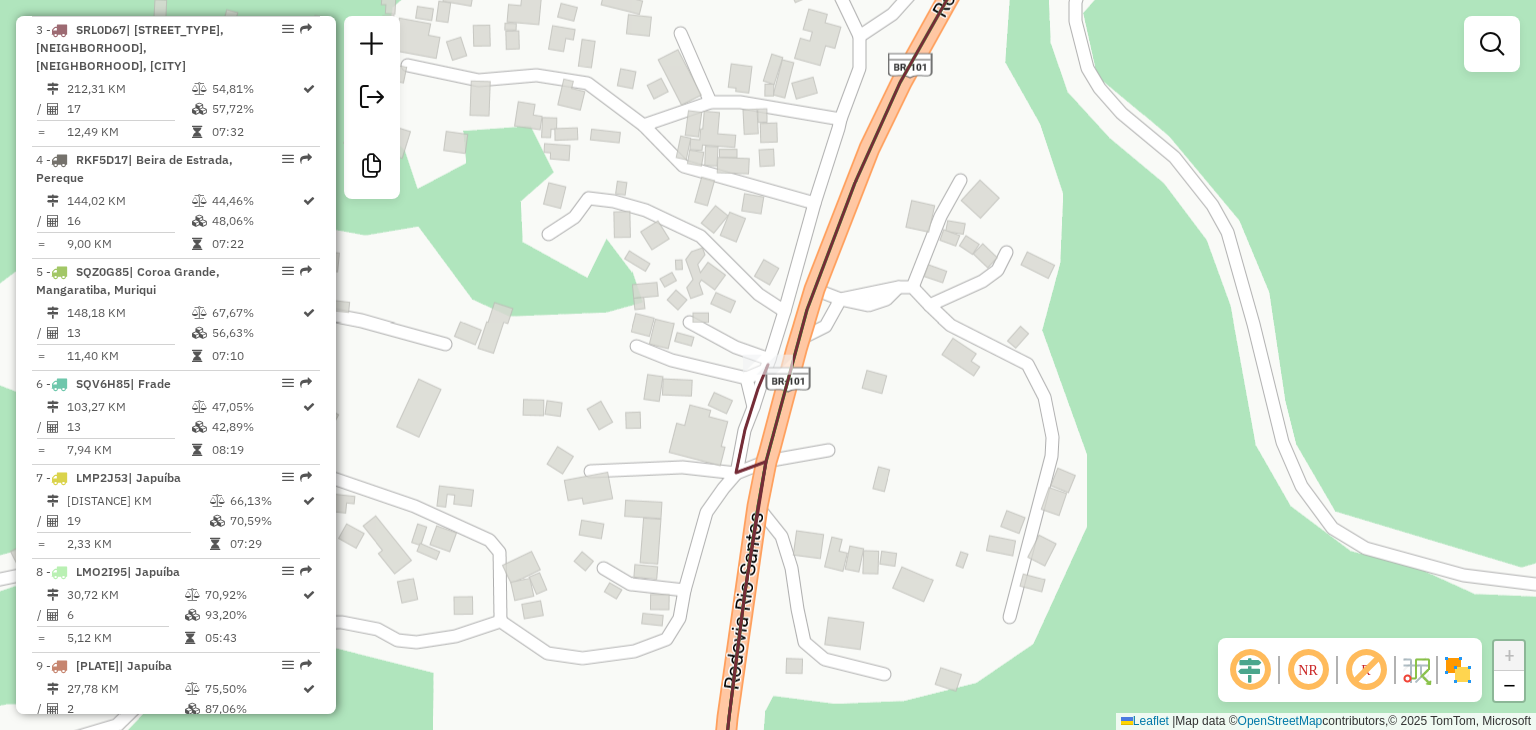 drag, startPoint x: 833, startPoint y: 485, endPoint x: 777, endPoint y: 442, distance: 70.60453 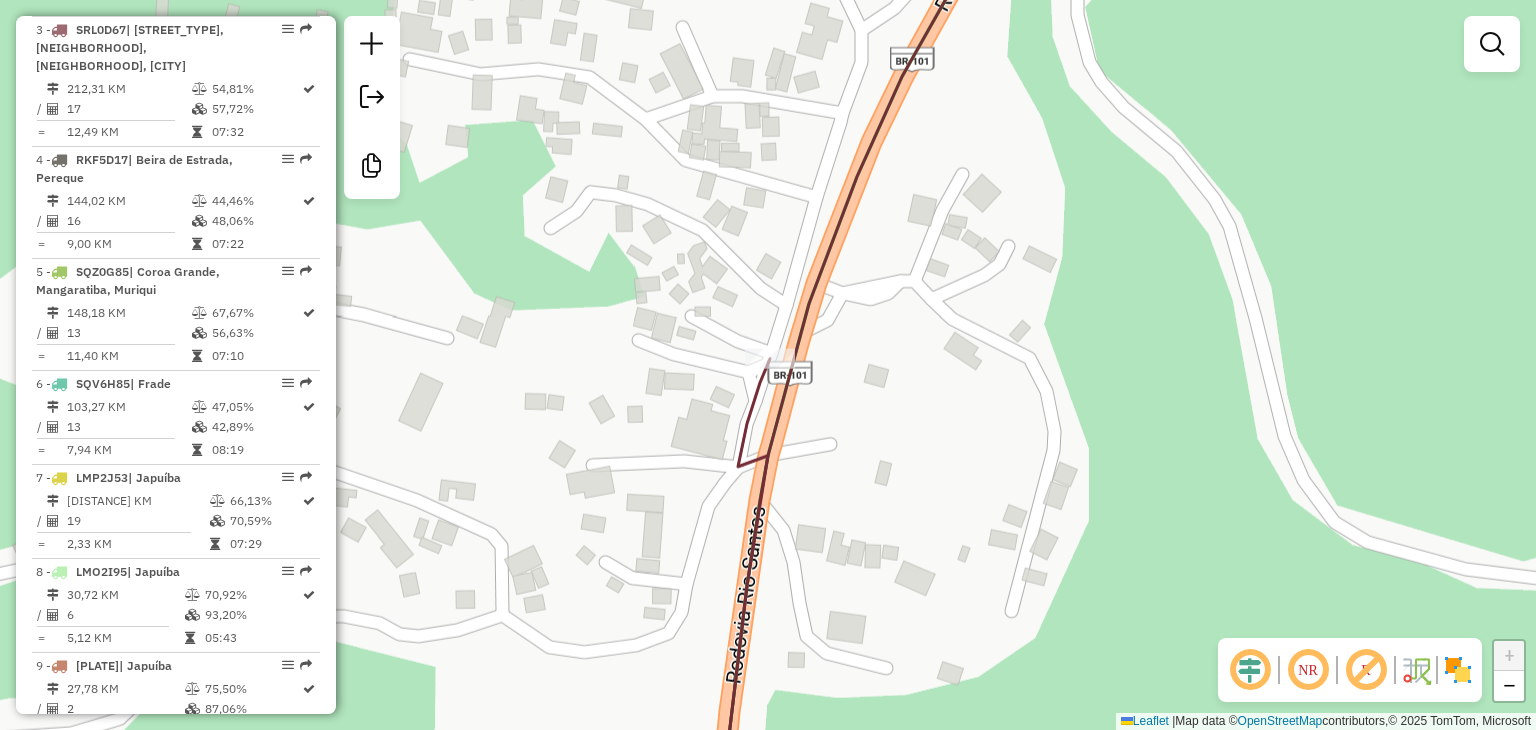 scroll, scrollTop: 775, scrollLeft: 0, axis: vertical 